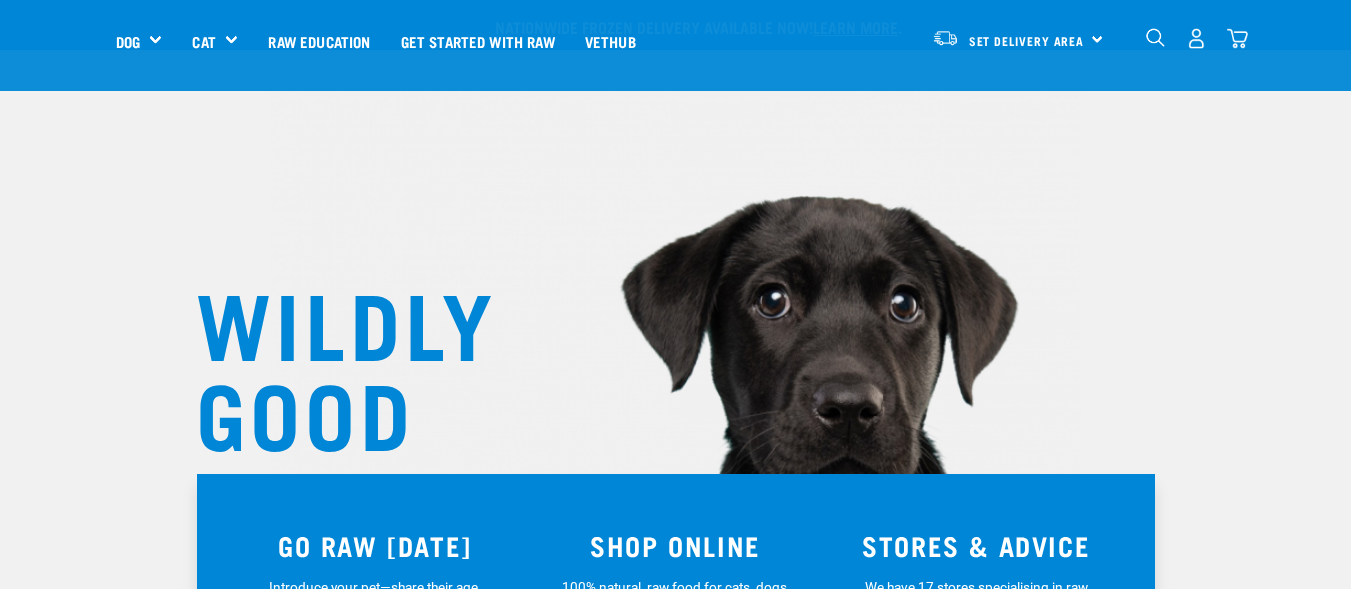 scroll, scrollTop: 934, scrollLeft: 0, axis: vertical 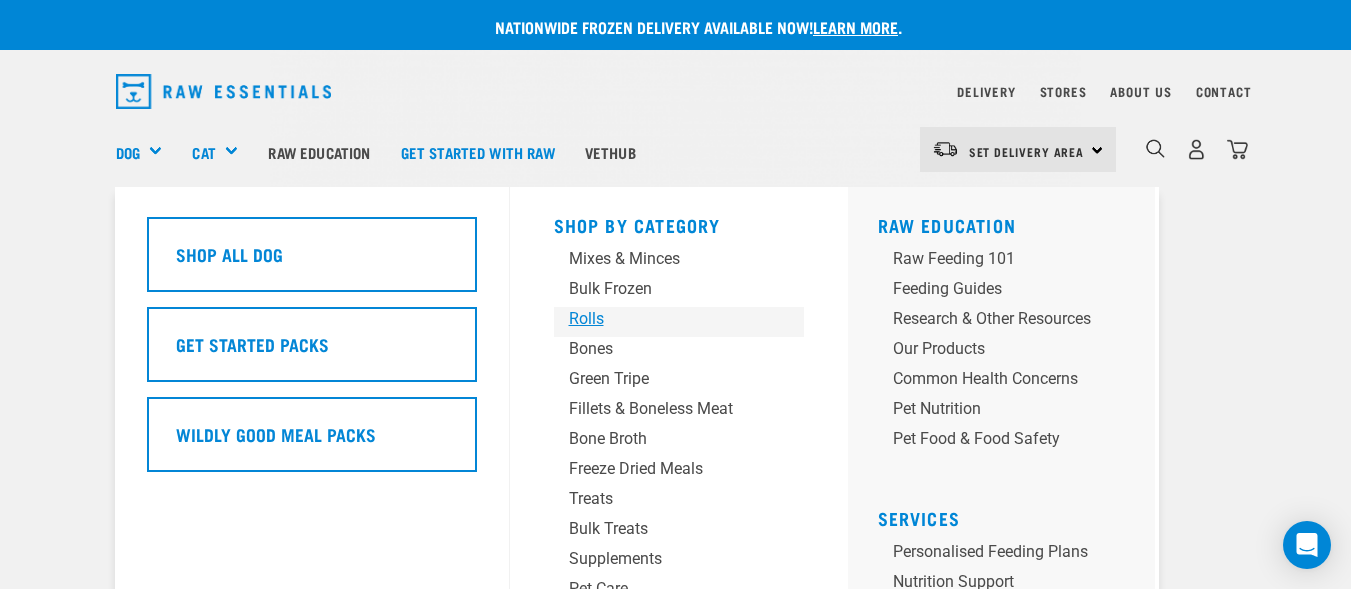 click on "Rolls" at bounding box center [662, 319] 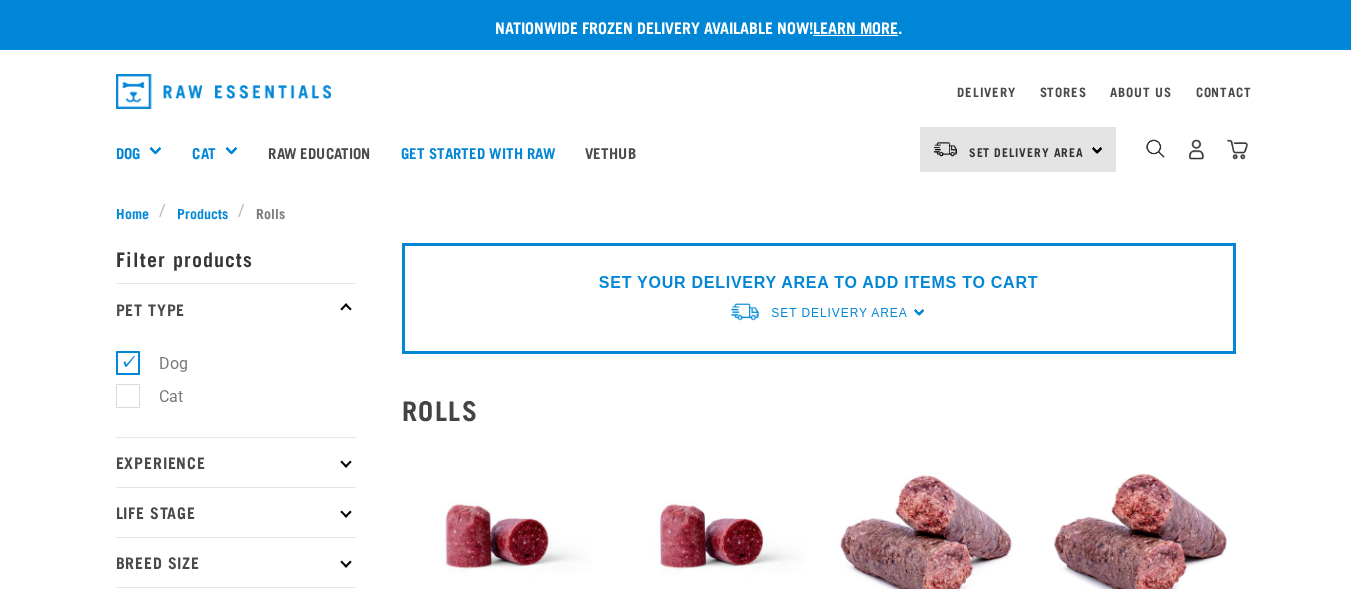 scroll, scrollTop: 0, scrollLeft: 0, axis: both 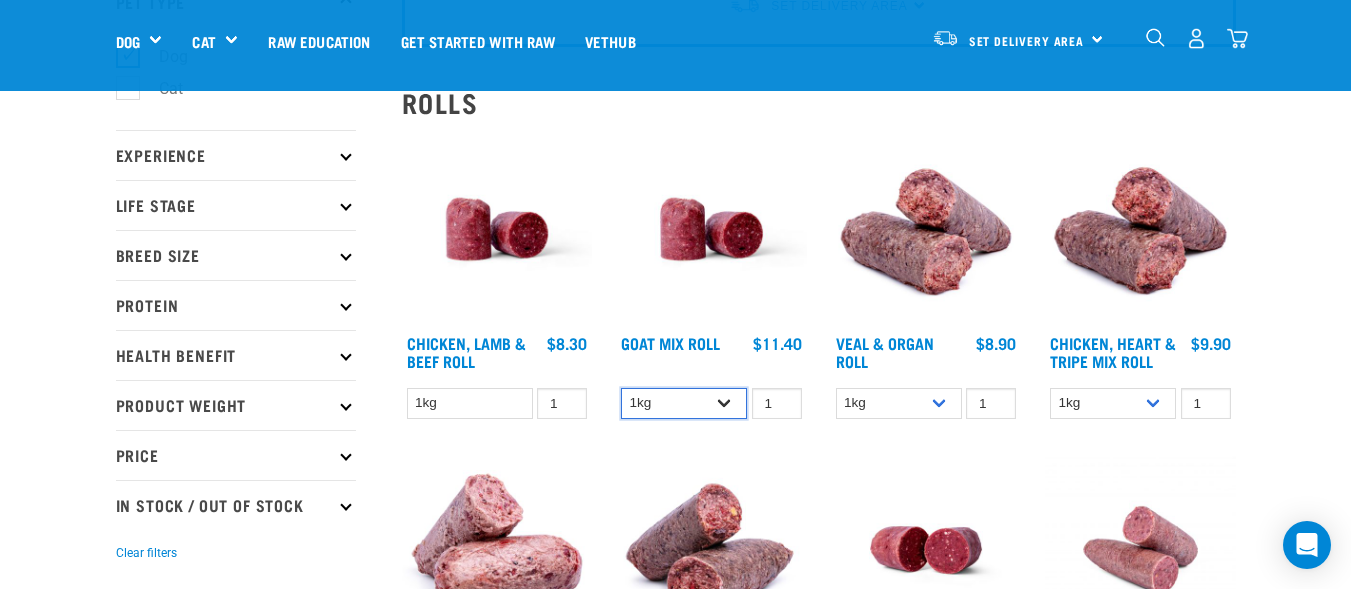 click on "1kg
Bulk (10kg)" at bounding box center [684, 403] 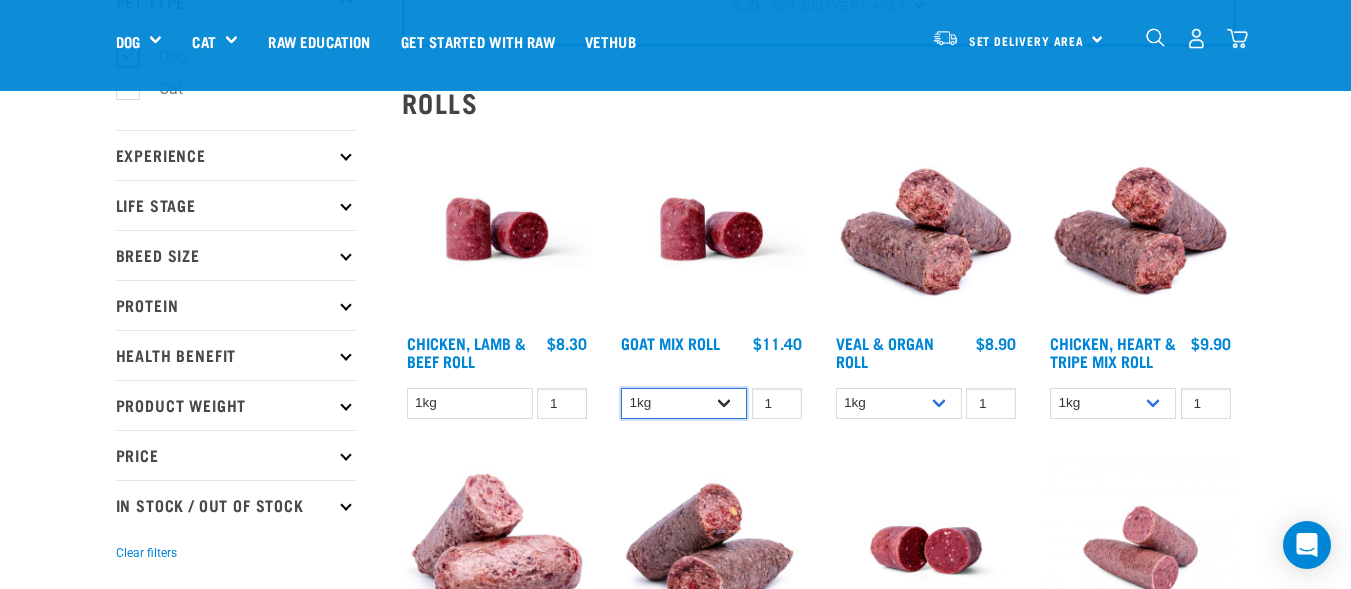 select on "443209" 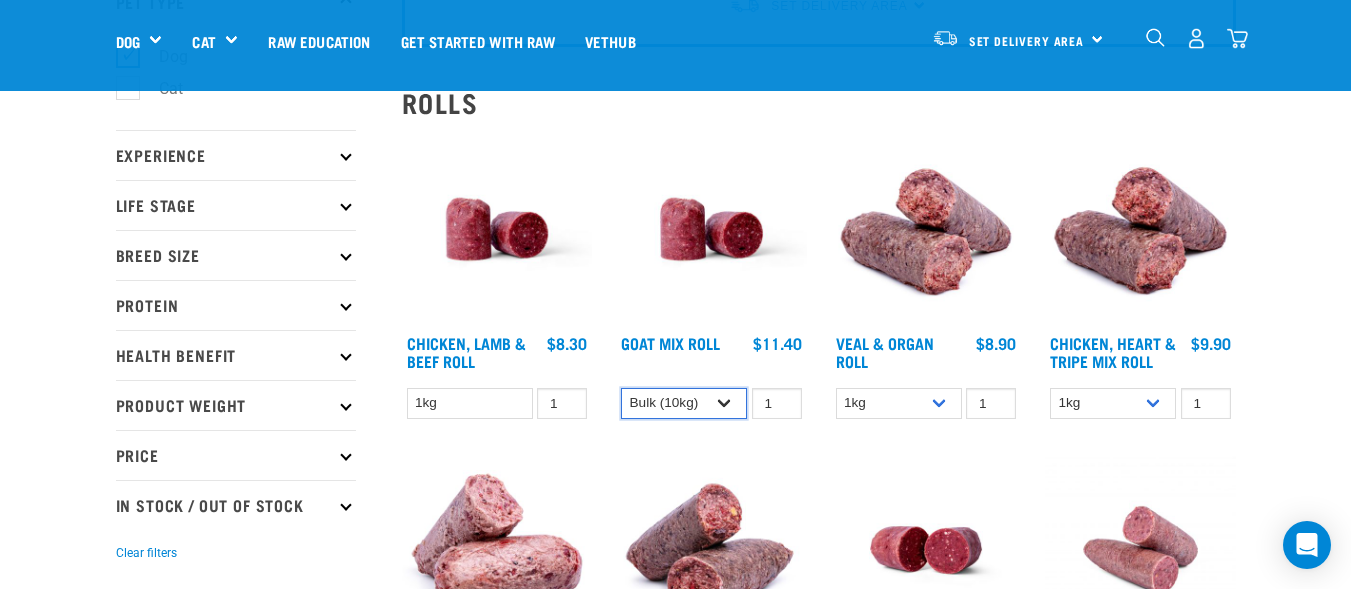 click on "1kg
Bulk (10kg)" at bounding box center (684, 403) 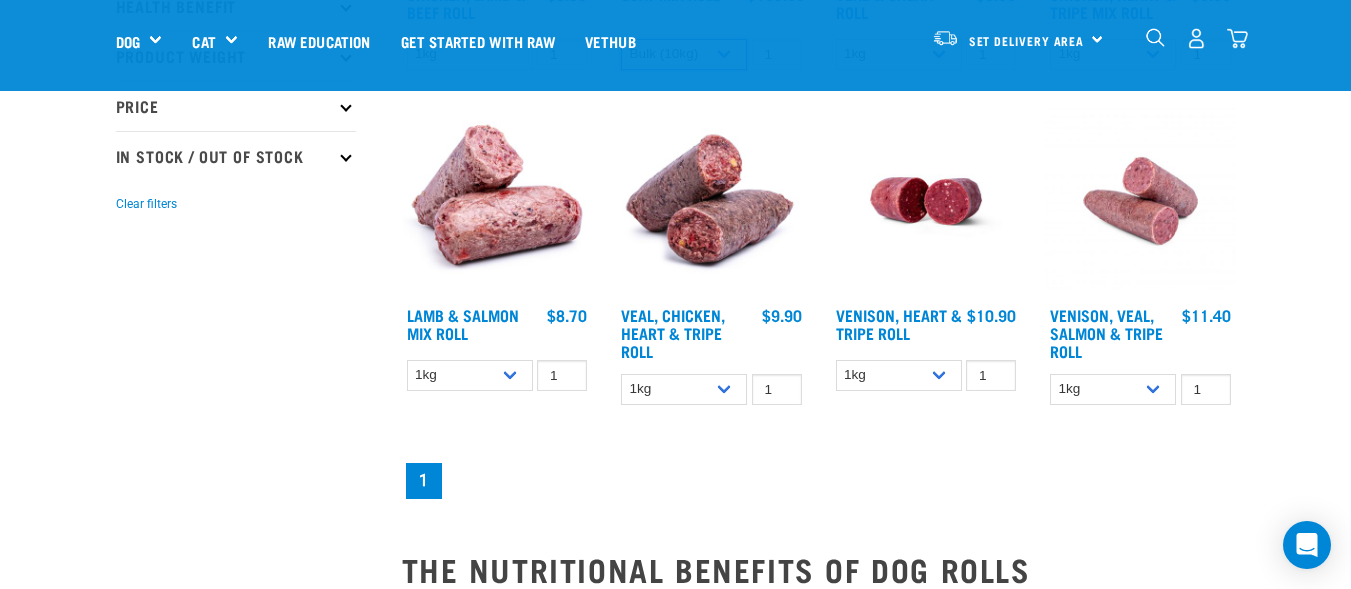scroll, scrollTop: 0, scrollLeft: 0, axis: both 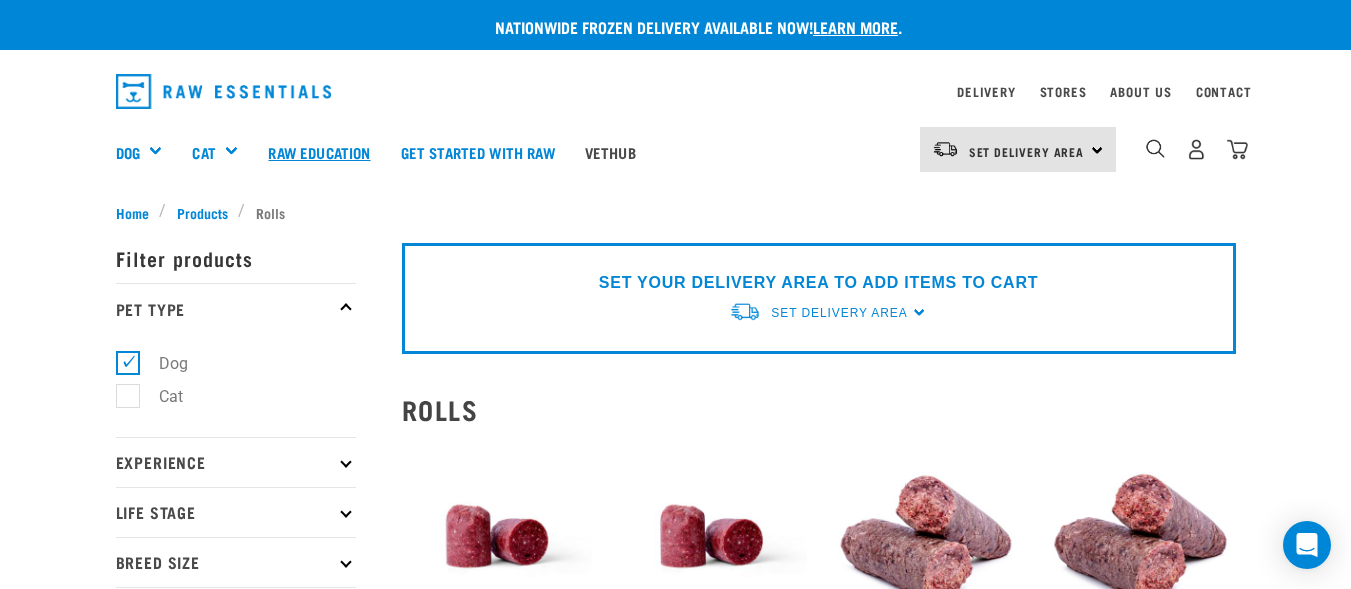 click on "Raw Education" at bounding box center [319, 152] 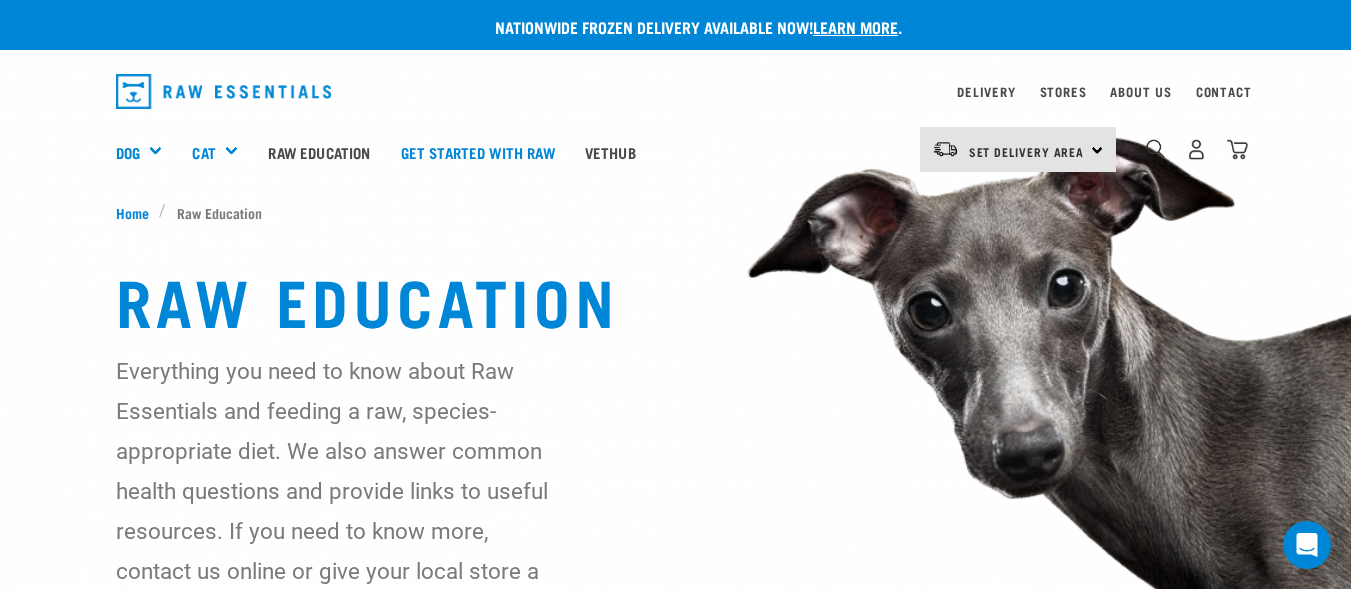 scroll, scrollTop: 0, scrollLeft: 0, axis: both 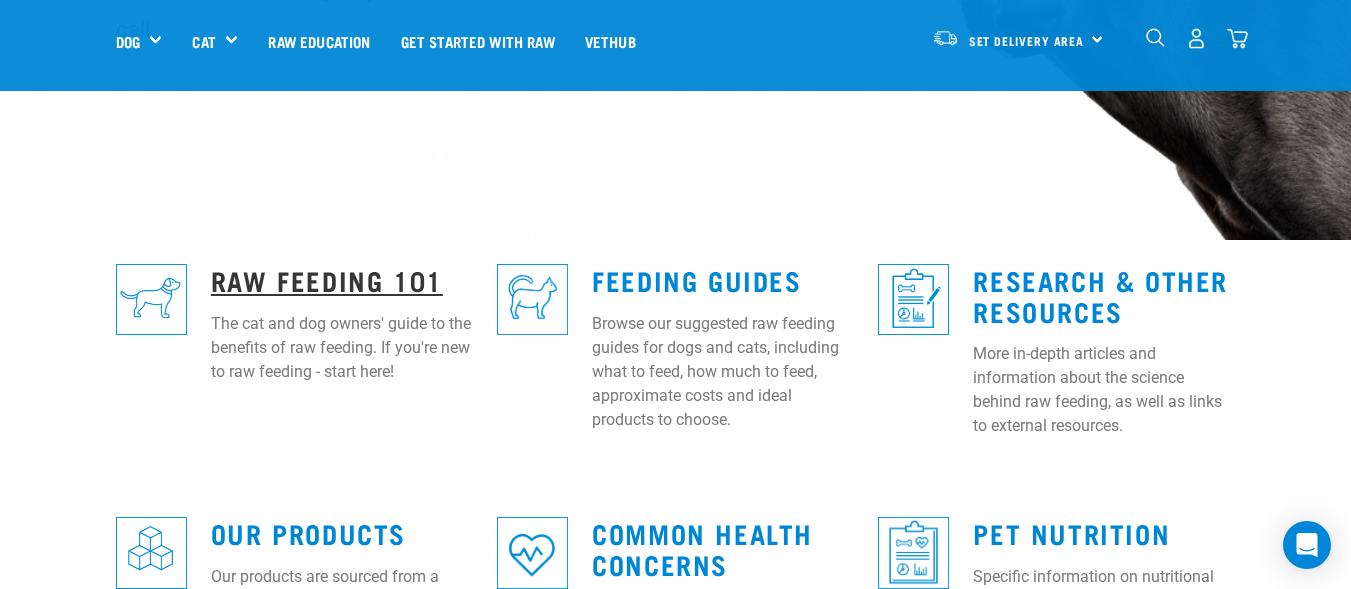 click on "Raw Feeding 101" at bounding box center (327, 279) 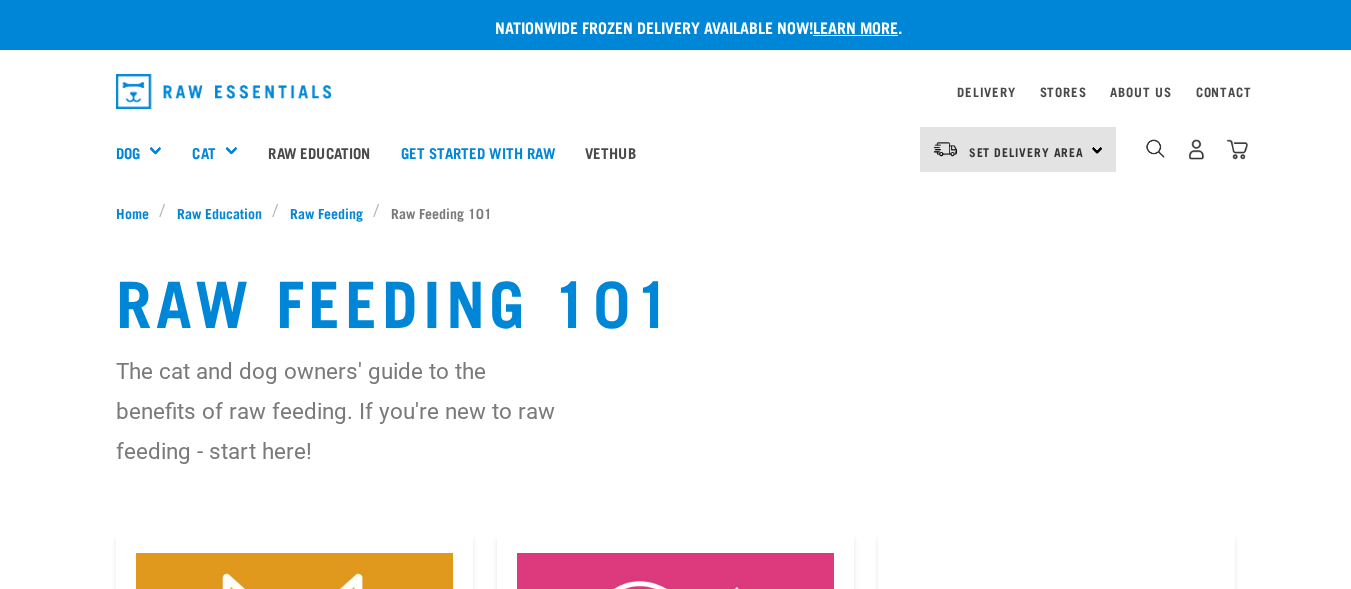 scroll, scrollTop: 0, scrollLeft: 0, axis: both 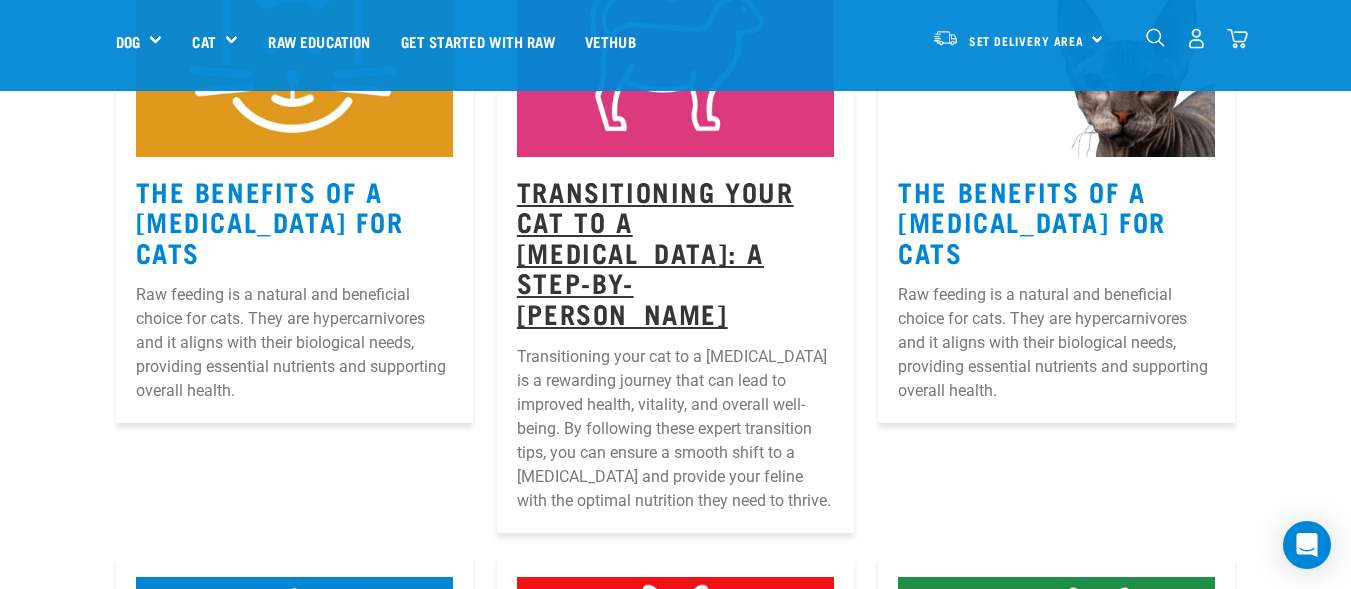 click on "Transitioning Your Cat to a [MEDICAL_DATA]: A Step-by-[PERSON_NAME]" at bounding box center (655, 251) 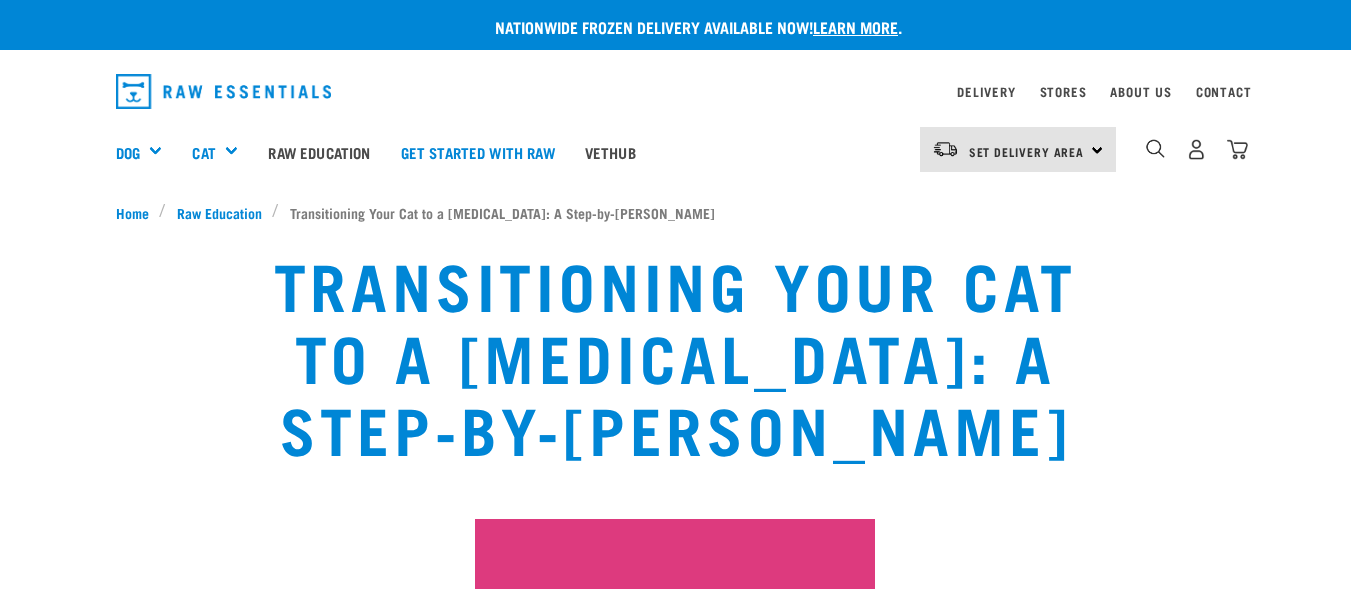 scroll, scrollTop: 0, scrollLeft: 0, axis: both 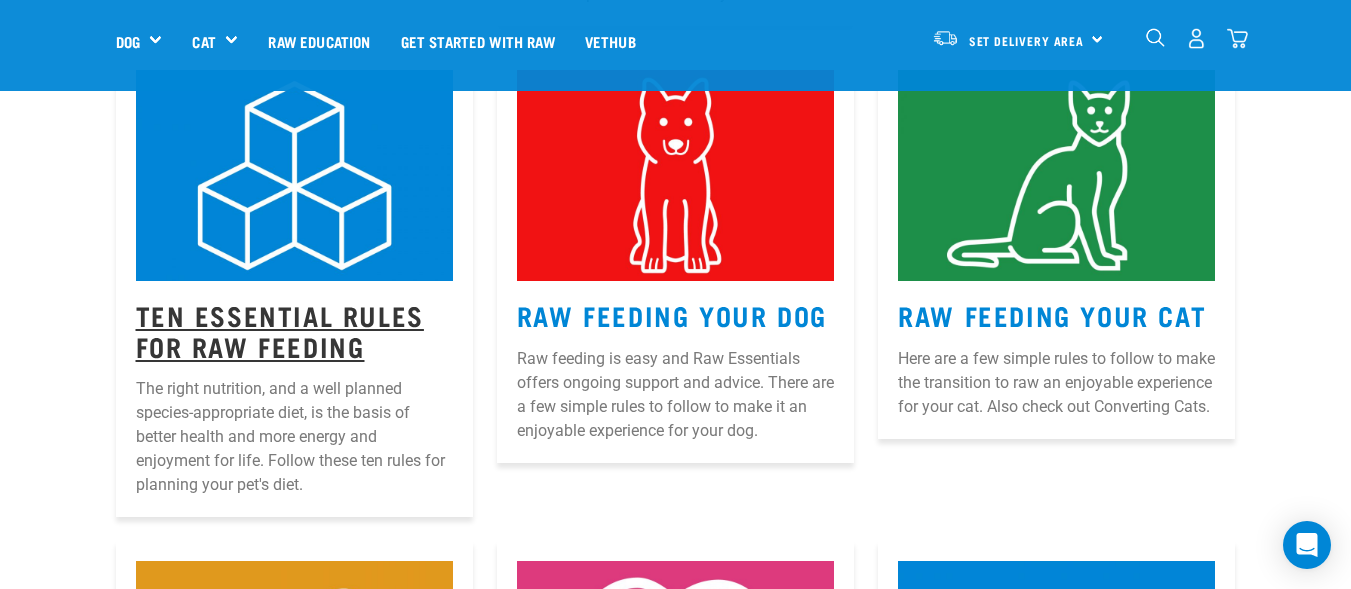click on "Ten Essential Rules for Raw Feeding" at bounding box center (280, 330) 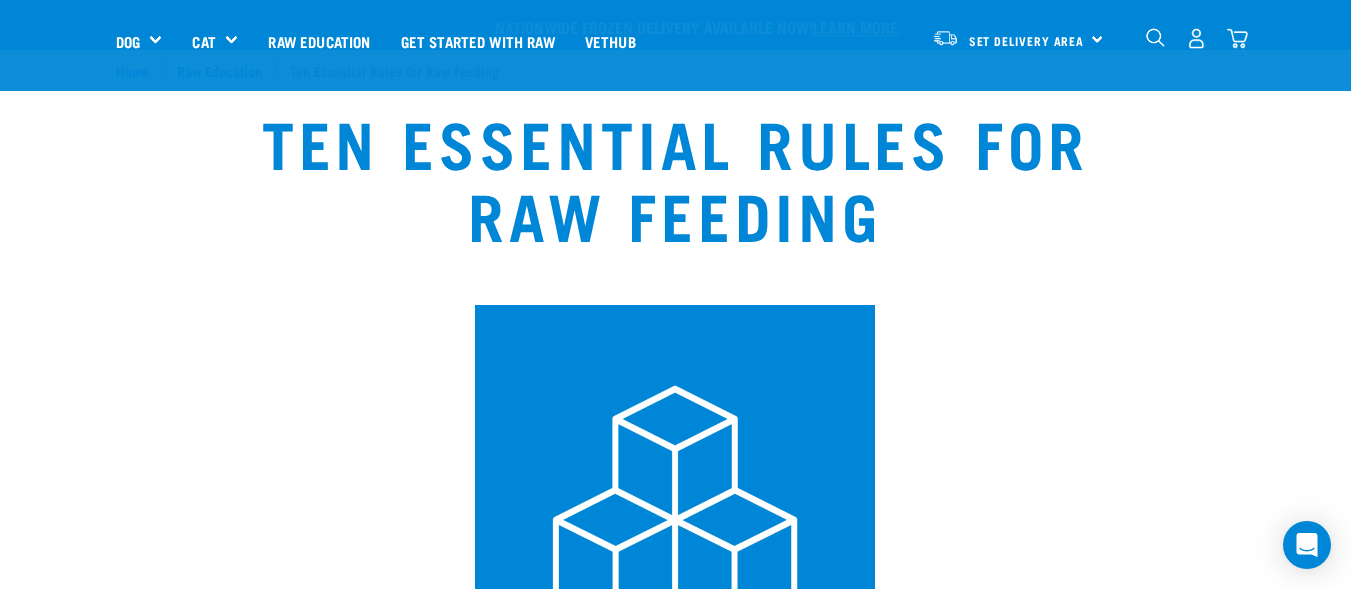 scroll, scrollTop: 361, scrollLeft: 0, axis: vertical 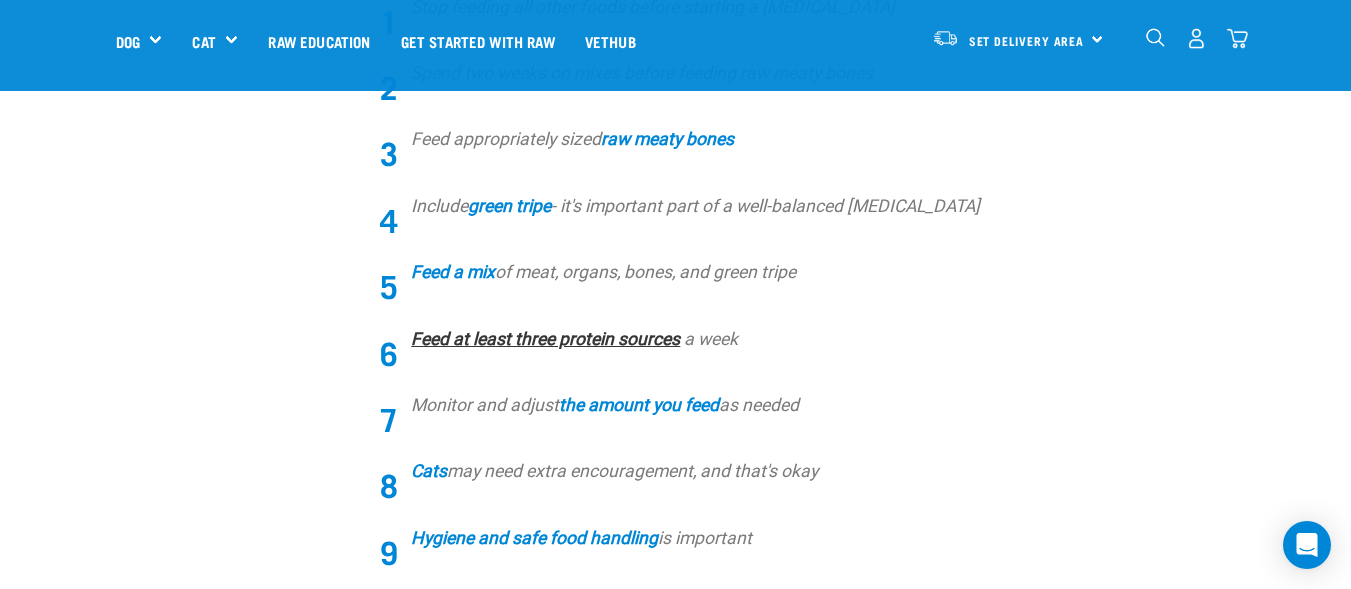 click on "Feed at least three protein sources" at bounding box center (545, 339) 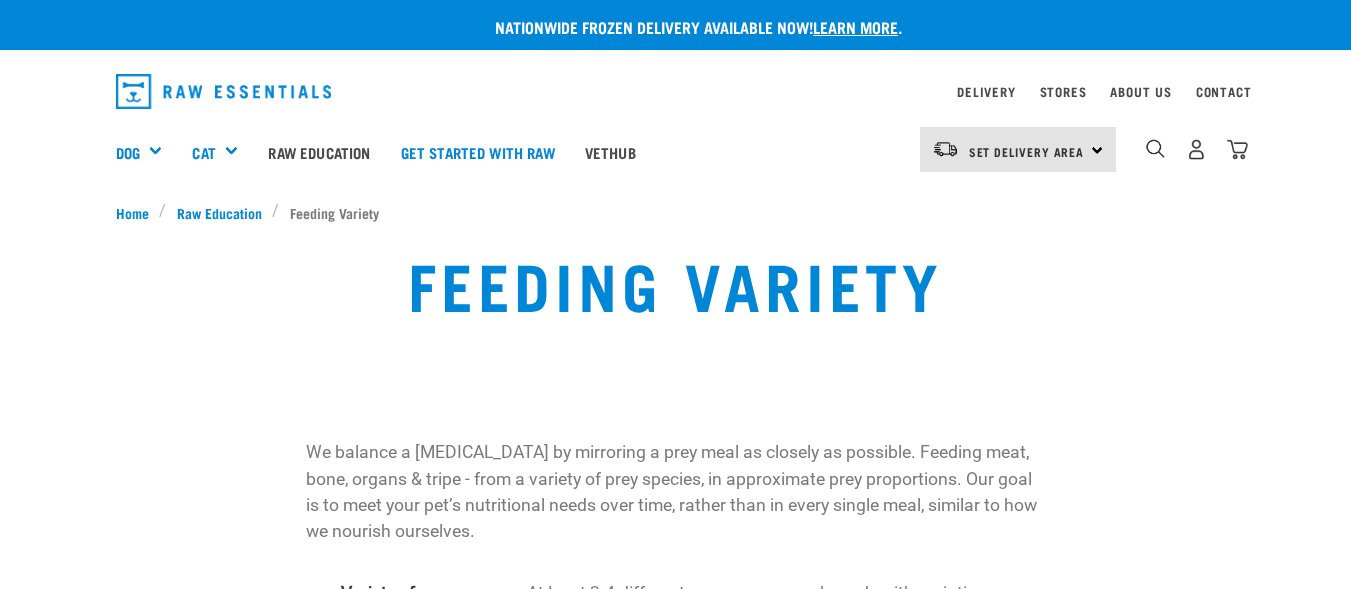 scroll, scrollTop: 0, scrollLeft: 0, axis: both 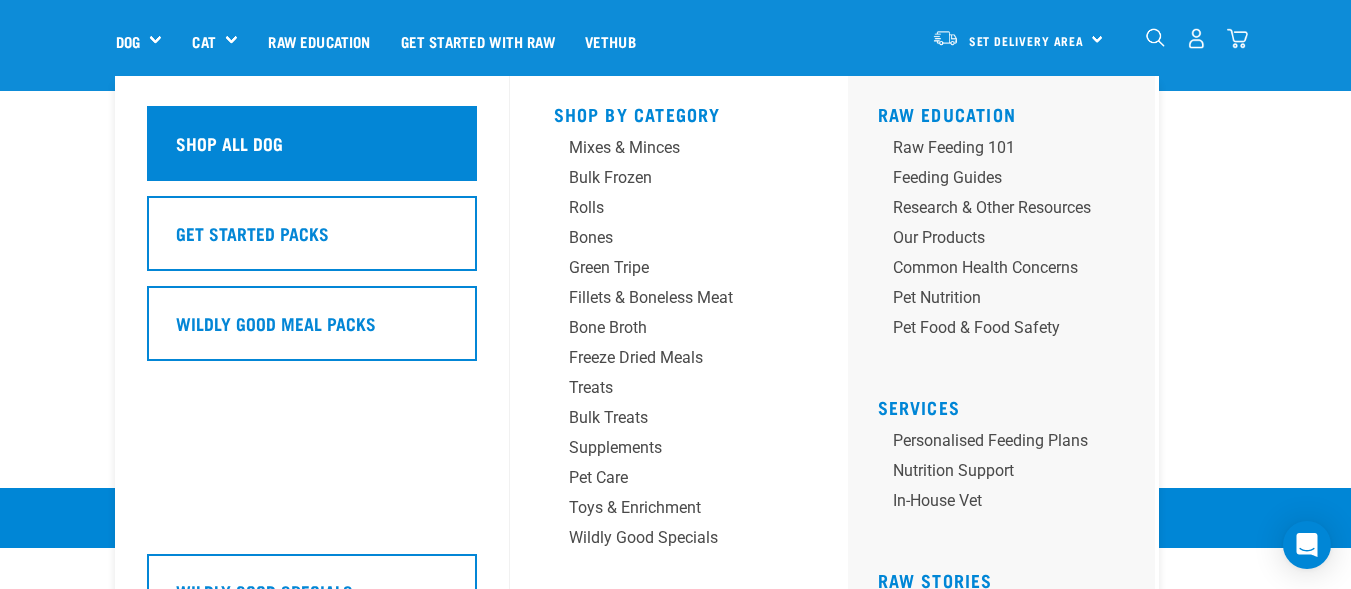 click on "Shop all dog" at bounding box center (229, 143) 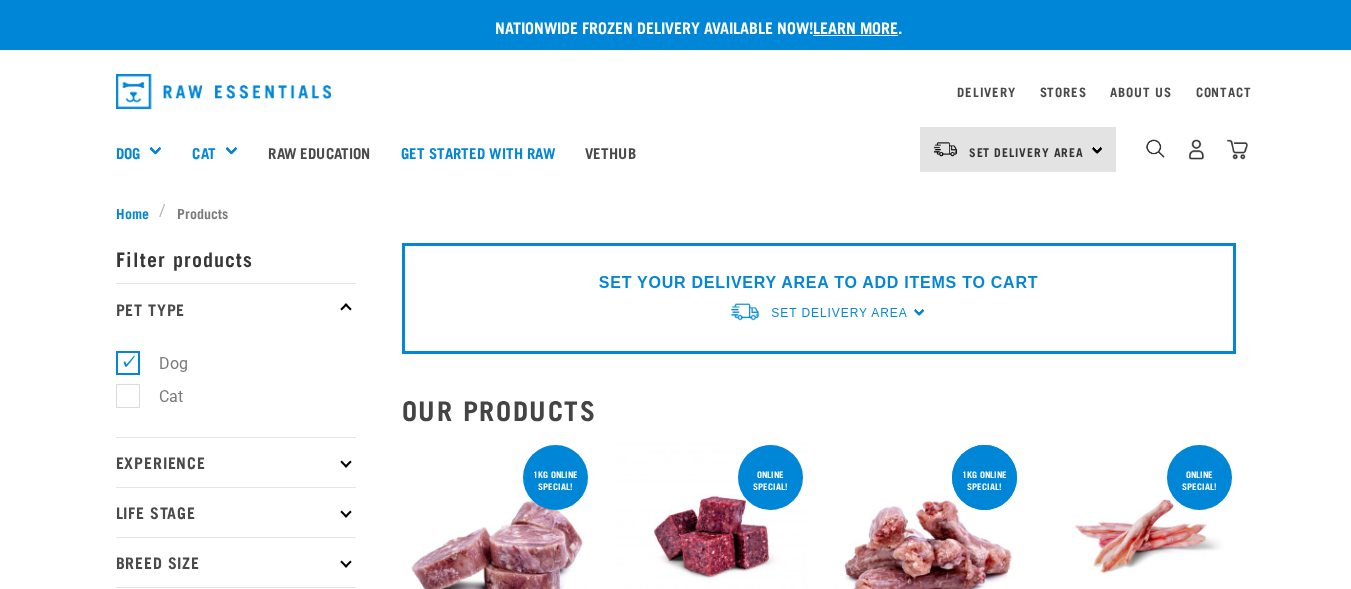 scroll, scrollTop: 0, scrollLeft: 0, axis: both 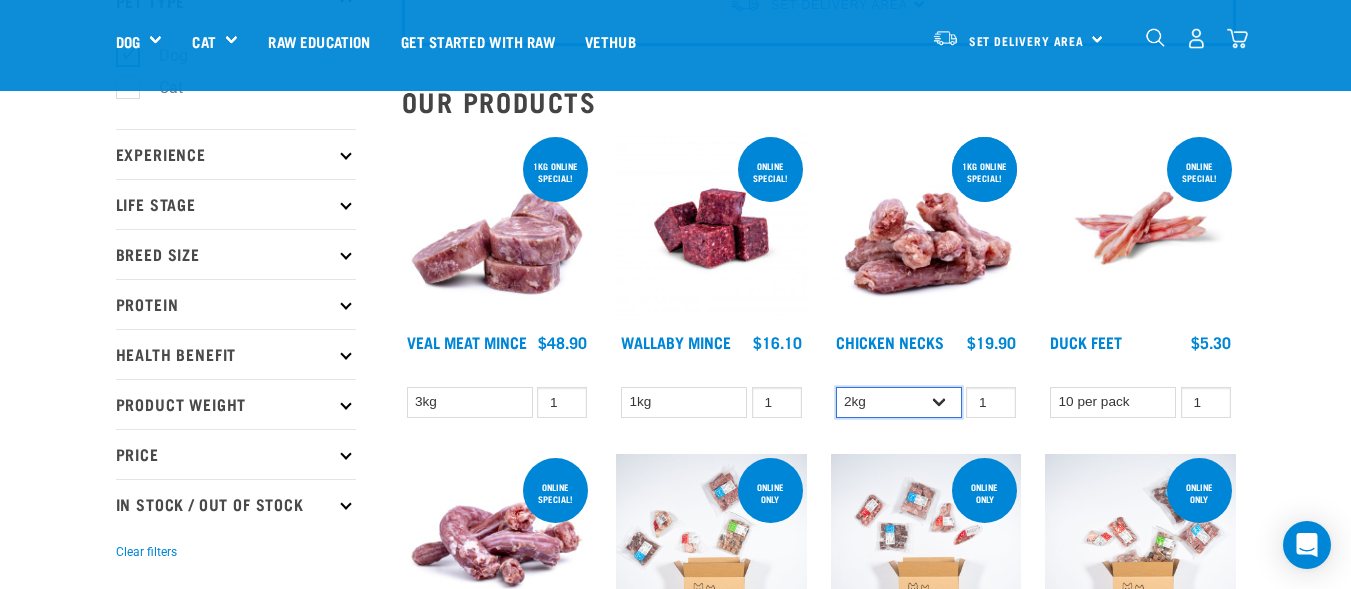 click on "2kg
1kg" at bounding box center (899, 402) 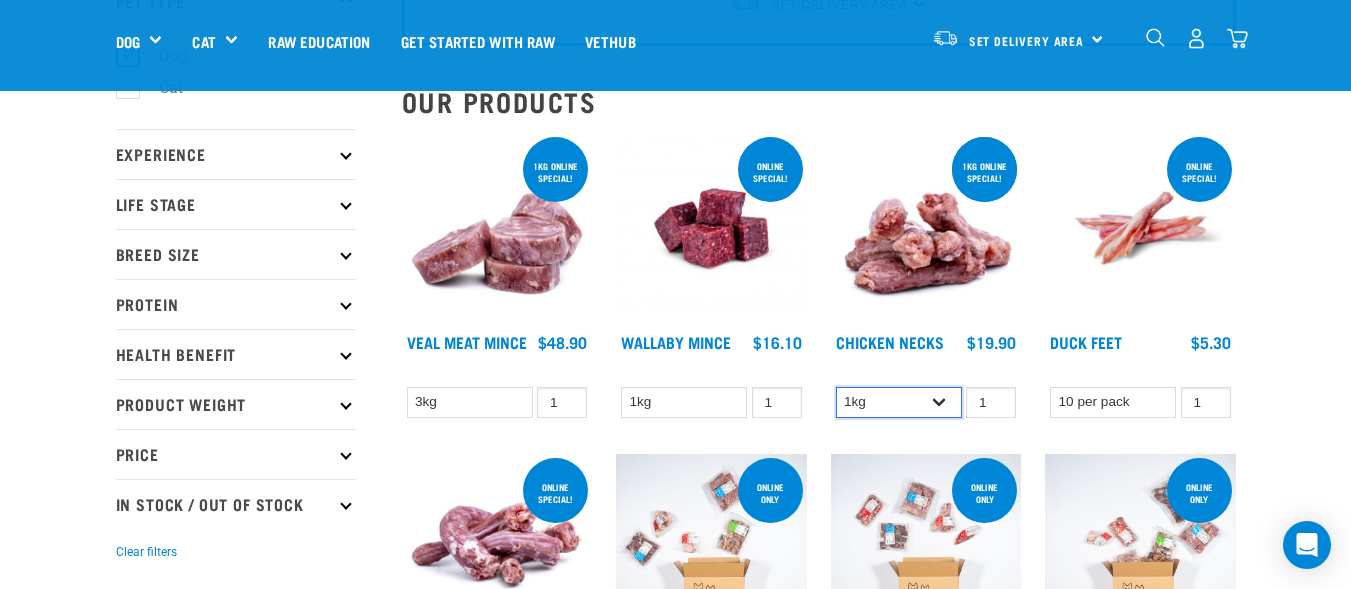 click on "2kg
1kg" at bounding box center (899, 402) 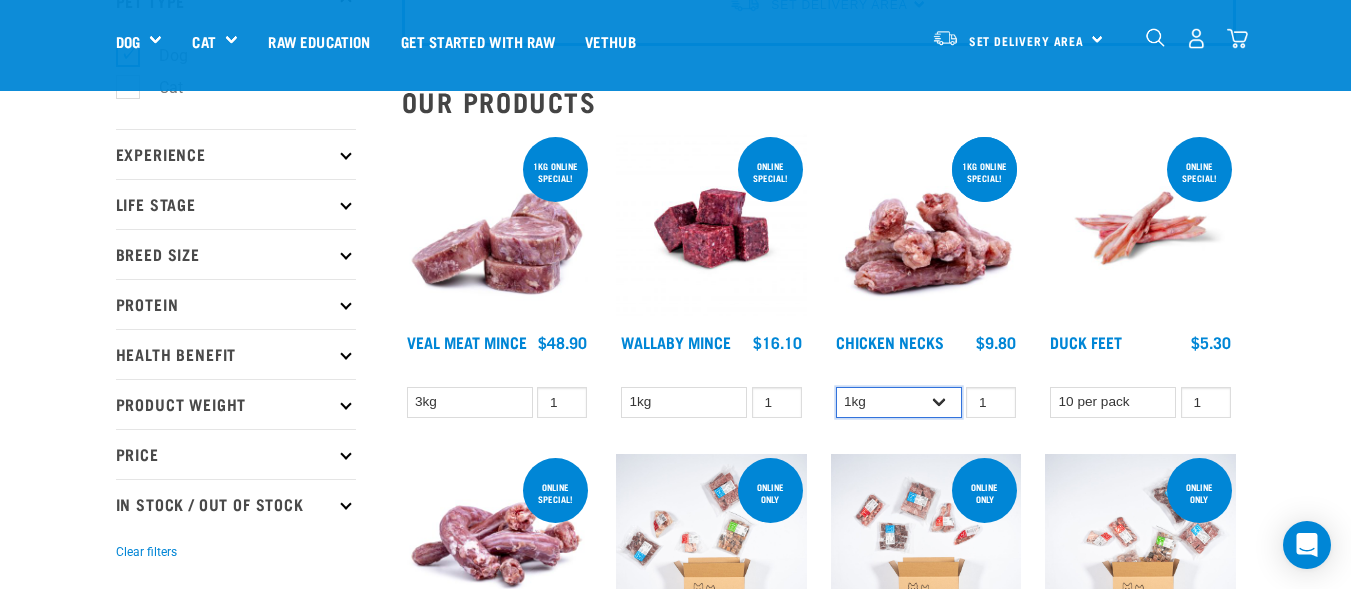 click on "2kg
1kg" at bounding box center (899, 402) 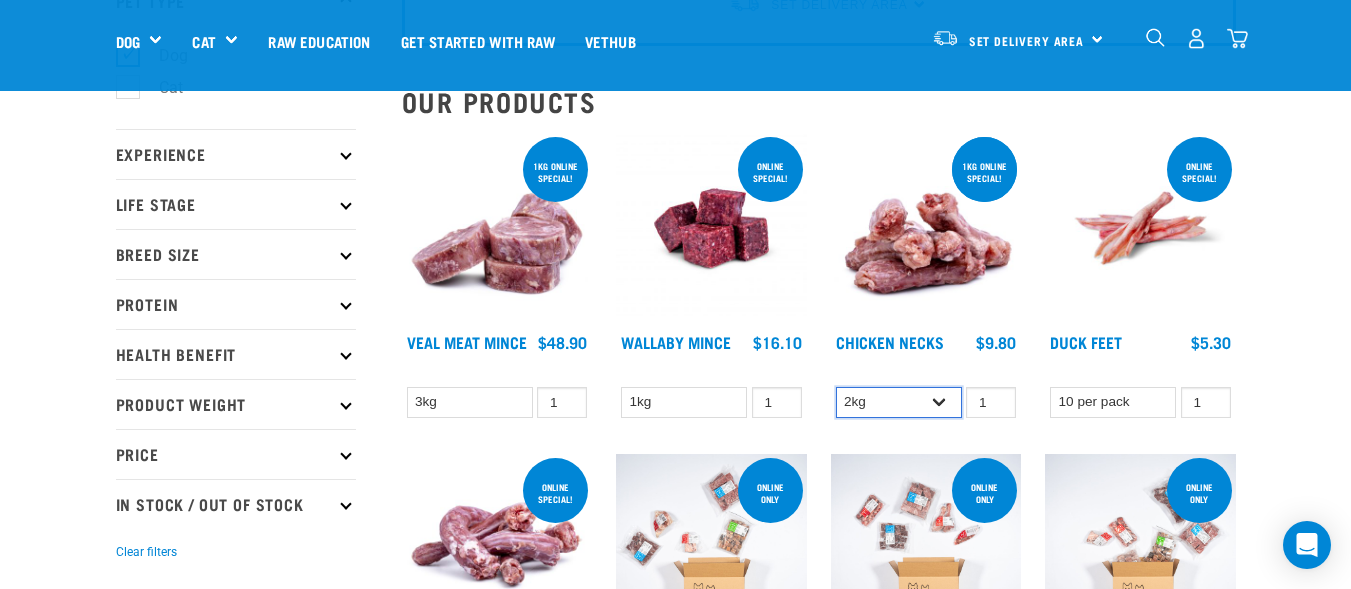click on "2kg
1kg" at bounding box center [899, 402] 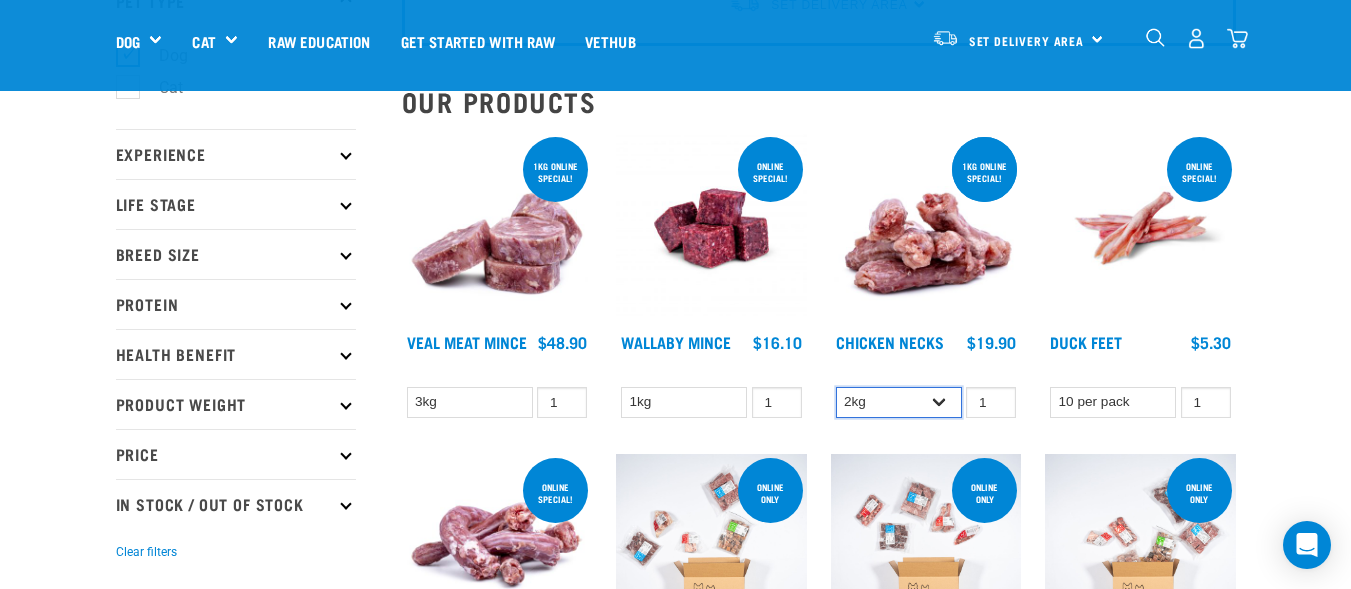 click on "2kg
1kg" at bounding box center [899, 402] 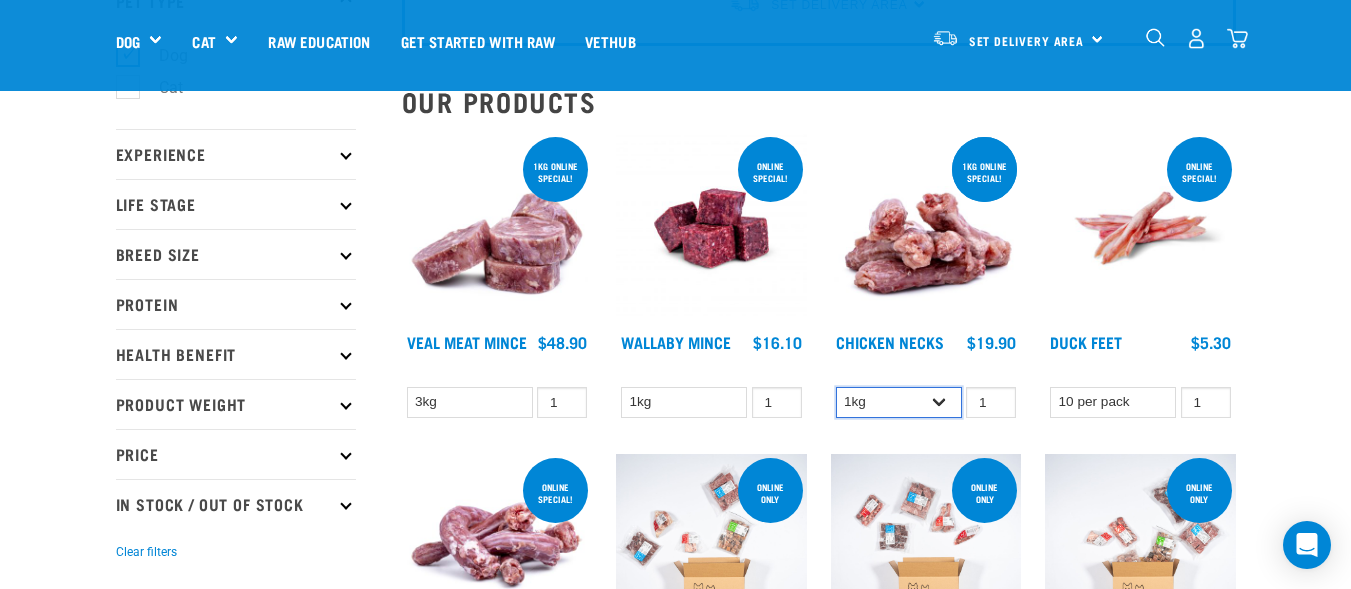 click on "2kg
1kg" at bounding box center [899, 402] 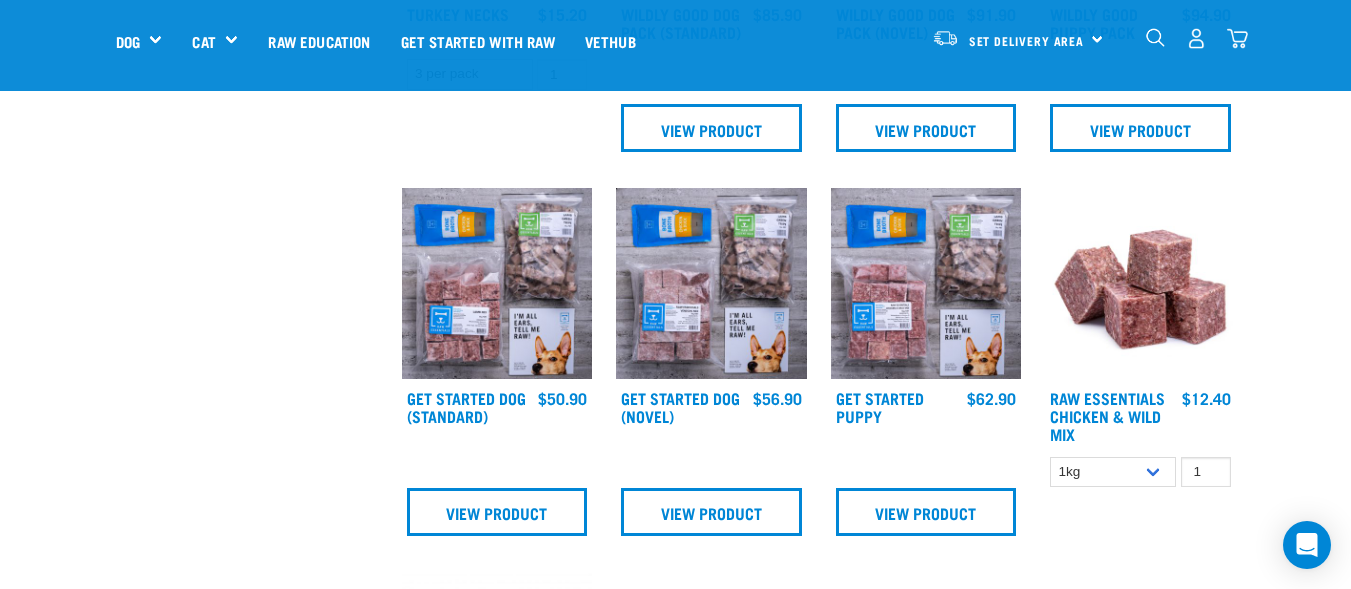 scroll, scrollTop: 816, scrollLeft: 0, axis: vertical 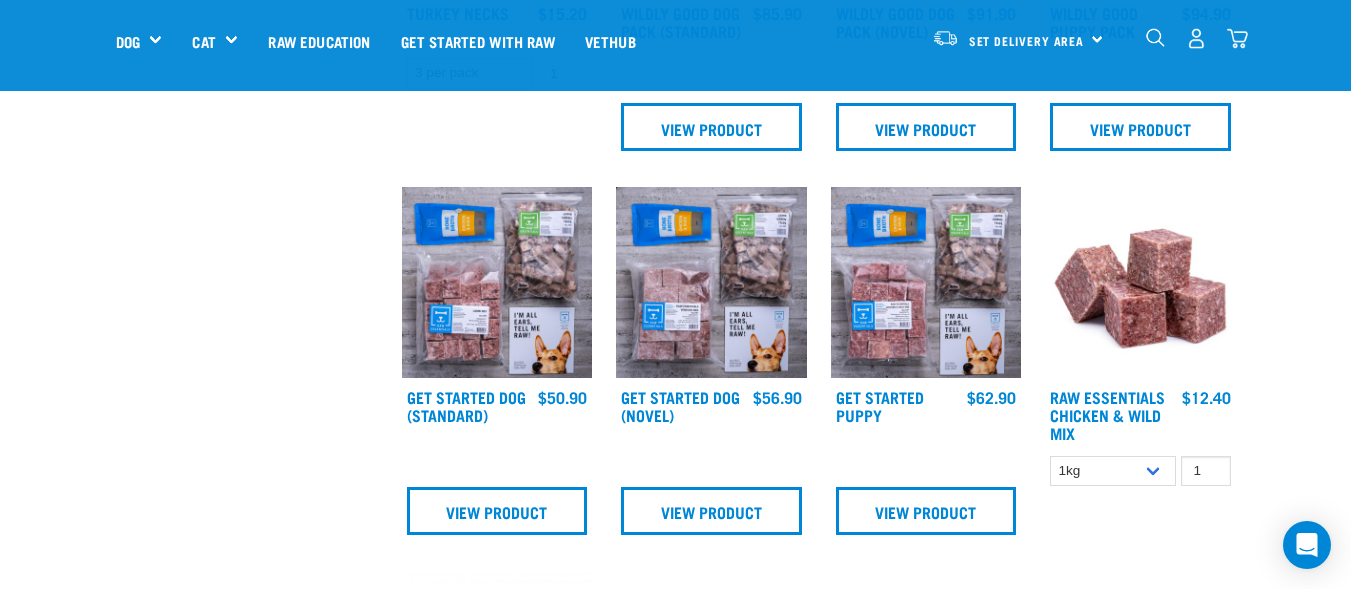 click at bounding box center (711, 282) 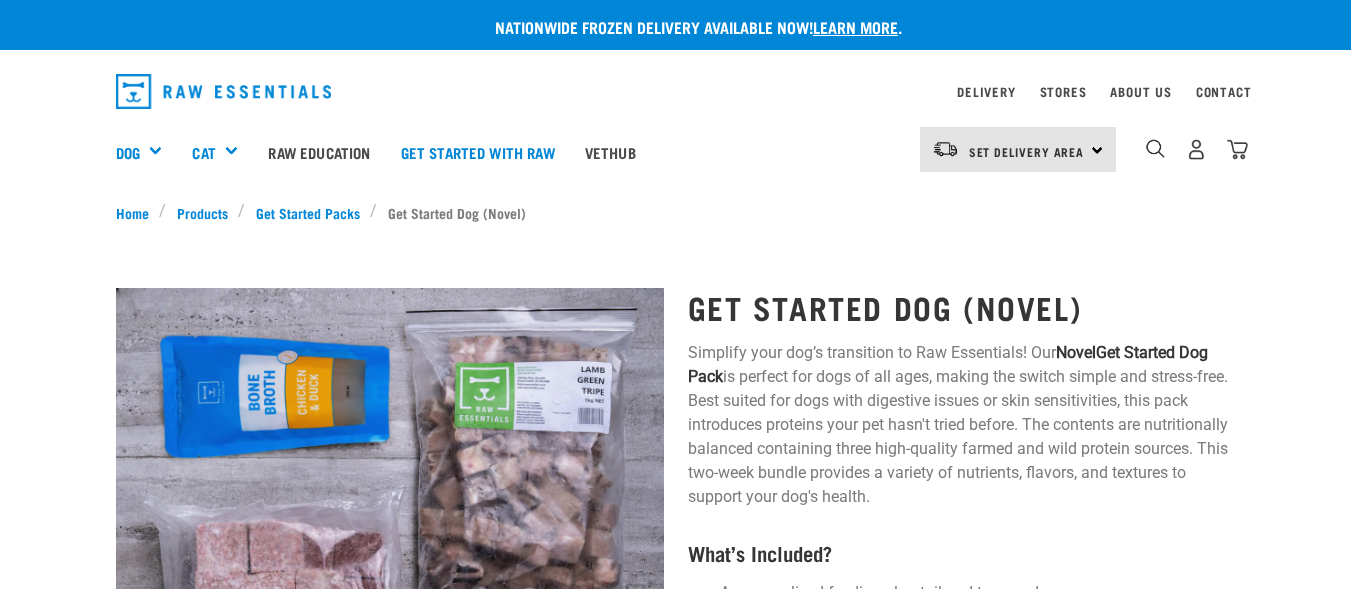 scroll, scrollTop: 0, scrollLeft: 0, axis: both 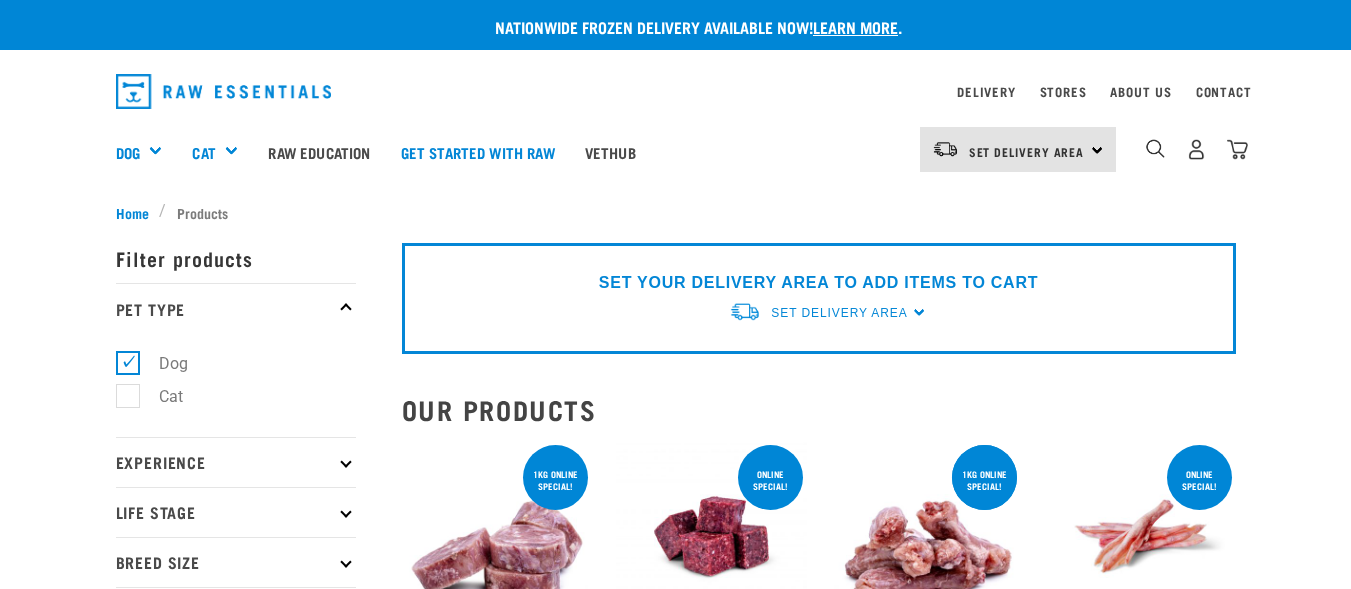select on "363" 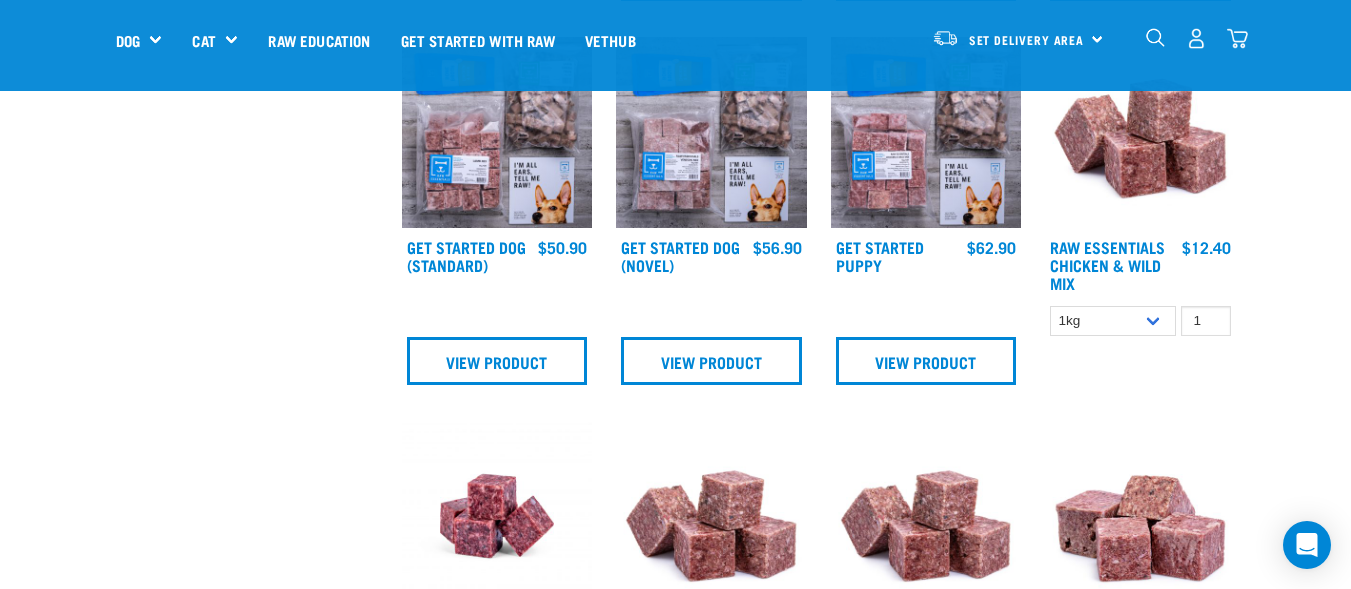 scroll, scrollTop: 0, scrollLeft: 0, axis: both 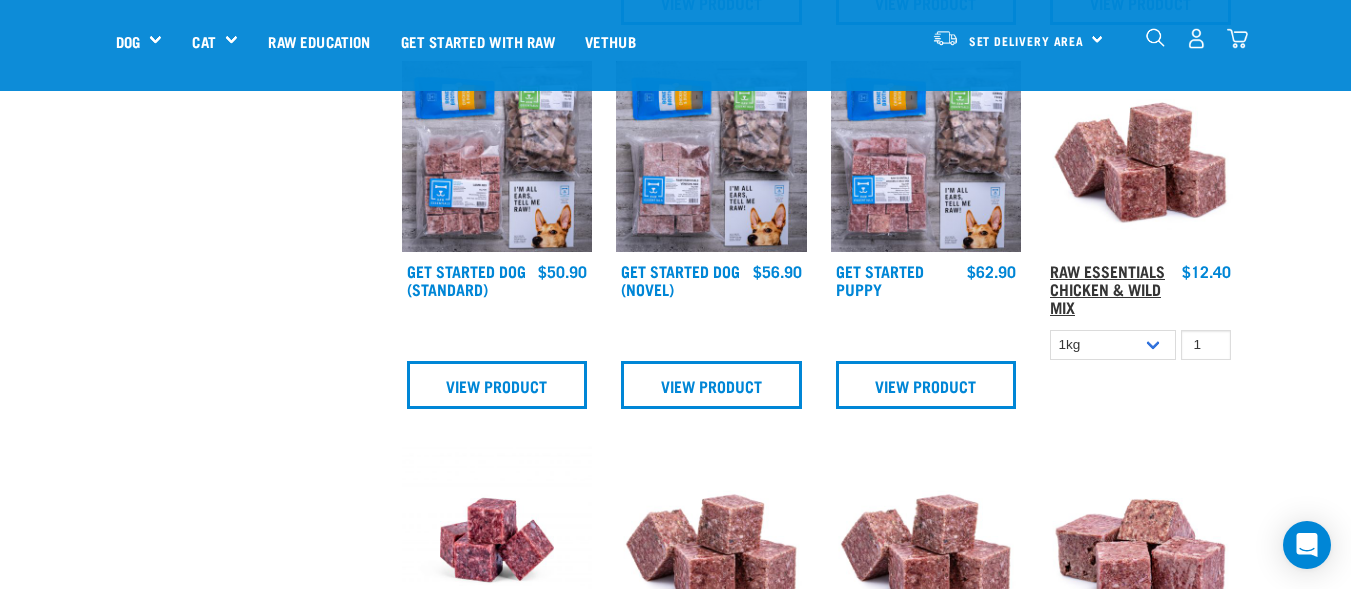click on "Raw Essentials Chicken & Wild Mix" at bounding box center [1107, 288] 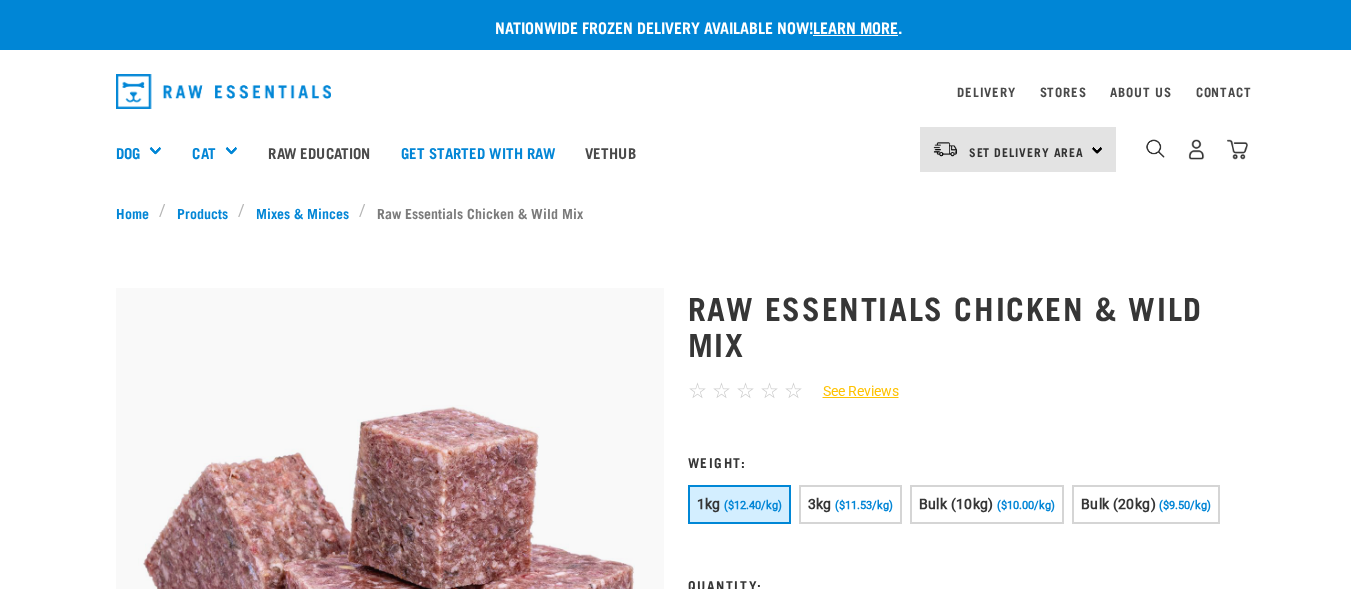 scroll, scrollTop: 90, scrollLeft: 0, axis: vertical 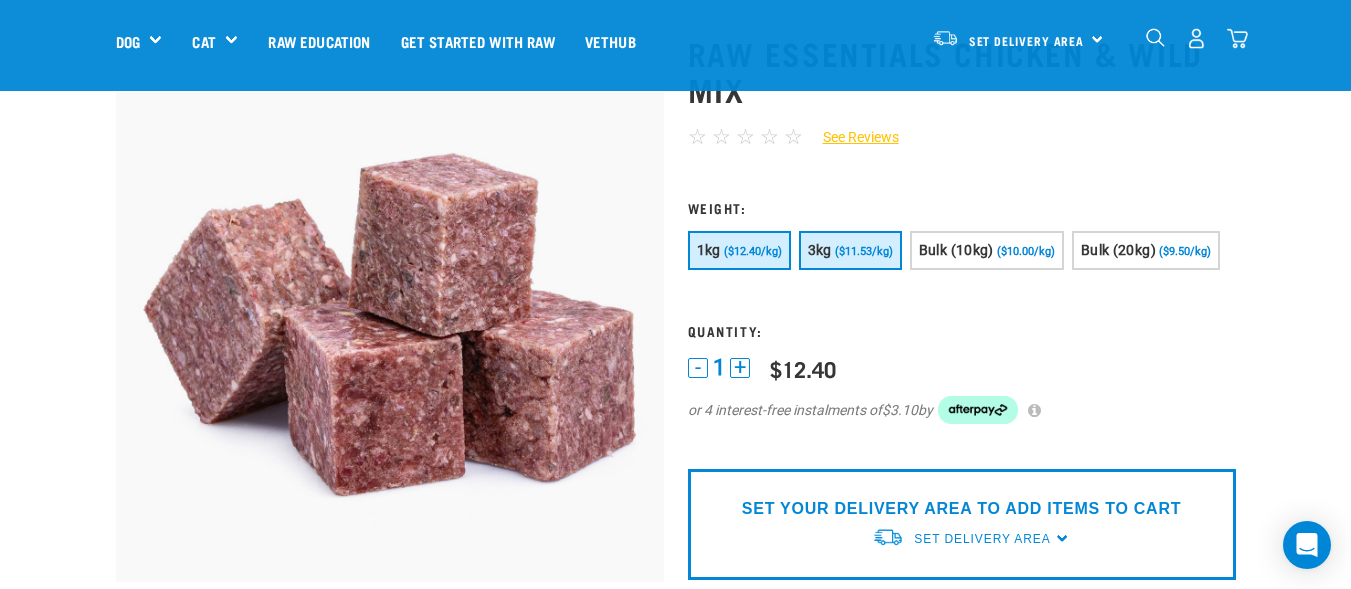 click on "3kg
($11.53/kg)" at bounding box center [850, 250] 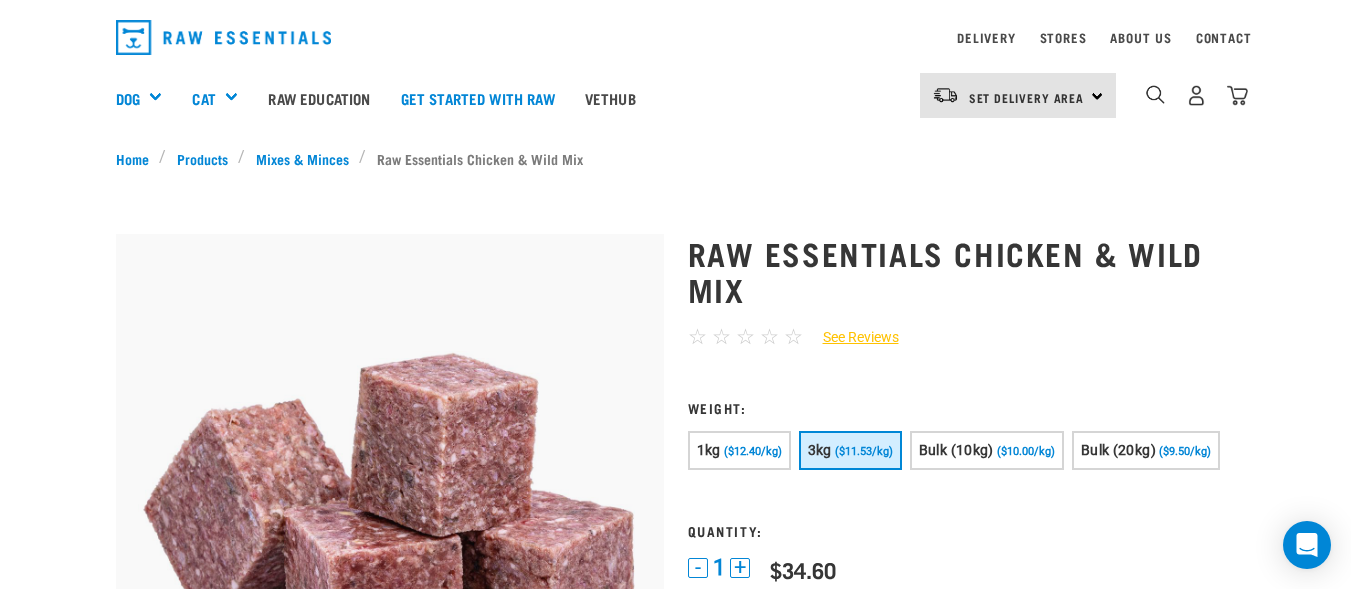 scroll, scrollTop: 56, scrollLeft: 0, axis: vertical 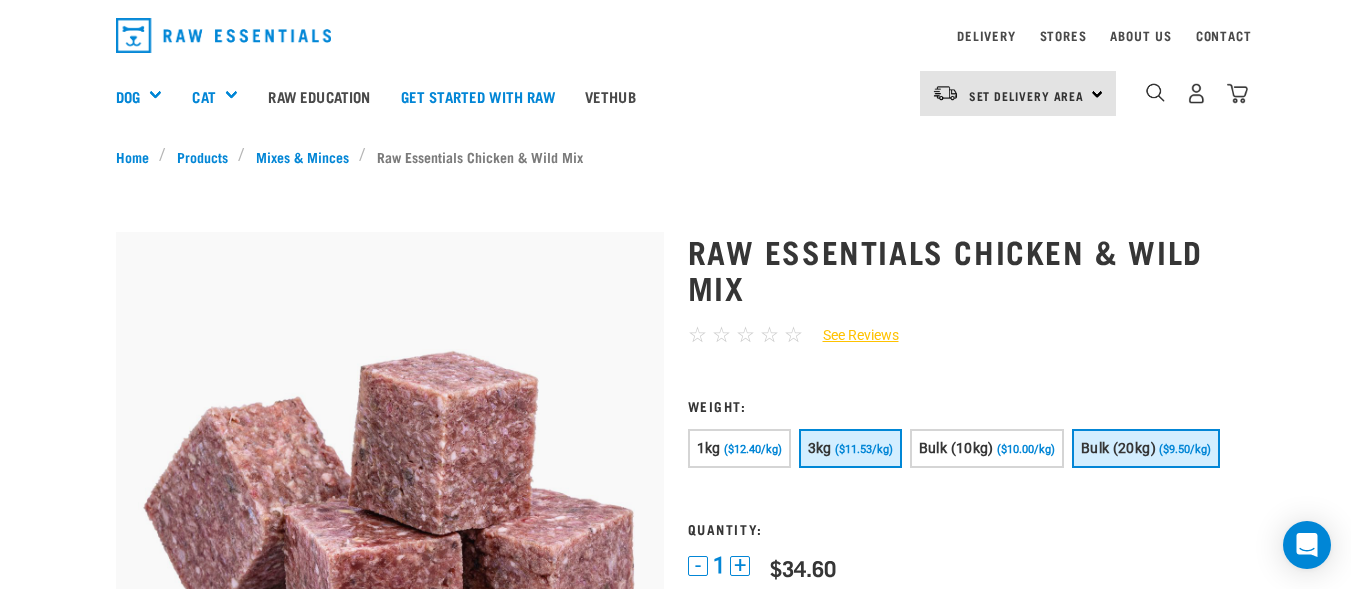 click on "Bulk (20kg)
($9.50/kg)" at bounding box center [1146, 448] 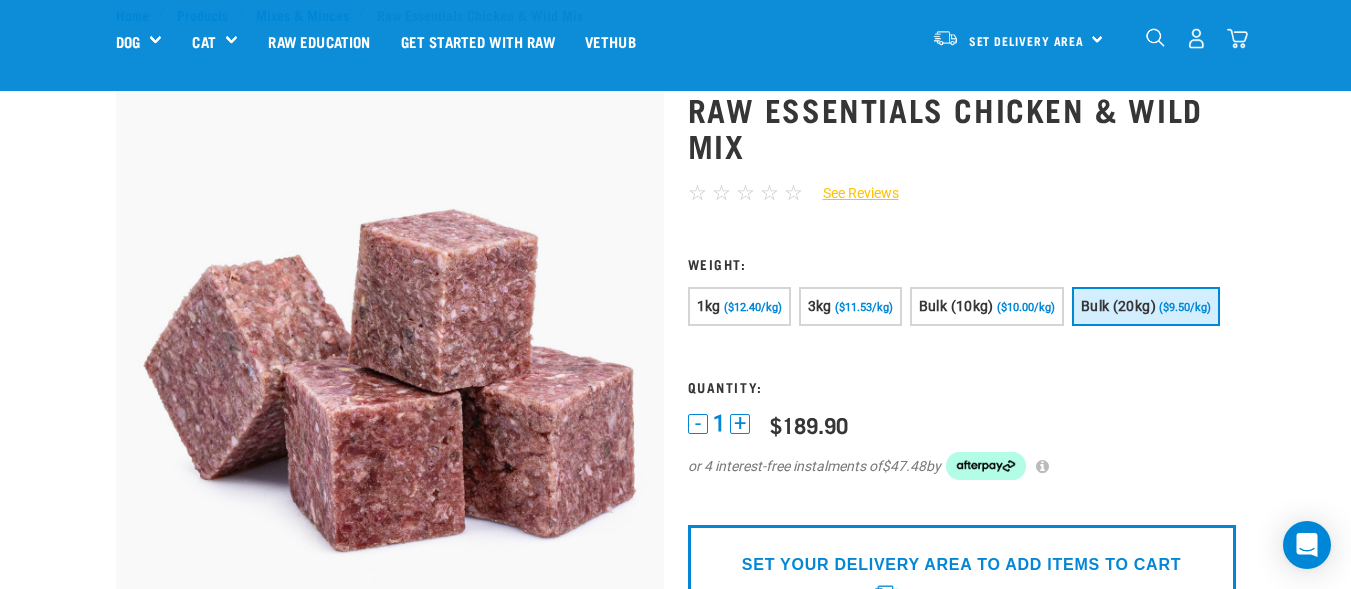 scroll, scrollTop: 110, scrollLeft: 0, axis: vertical 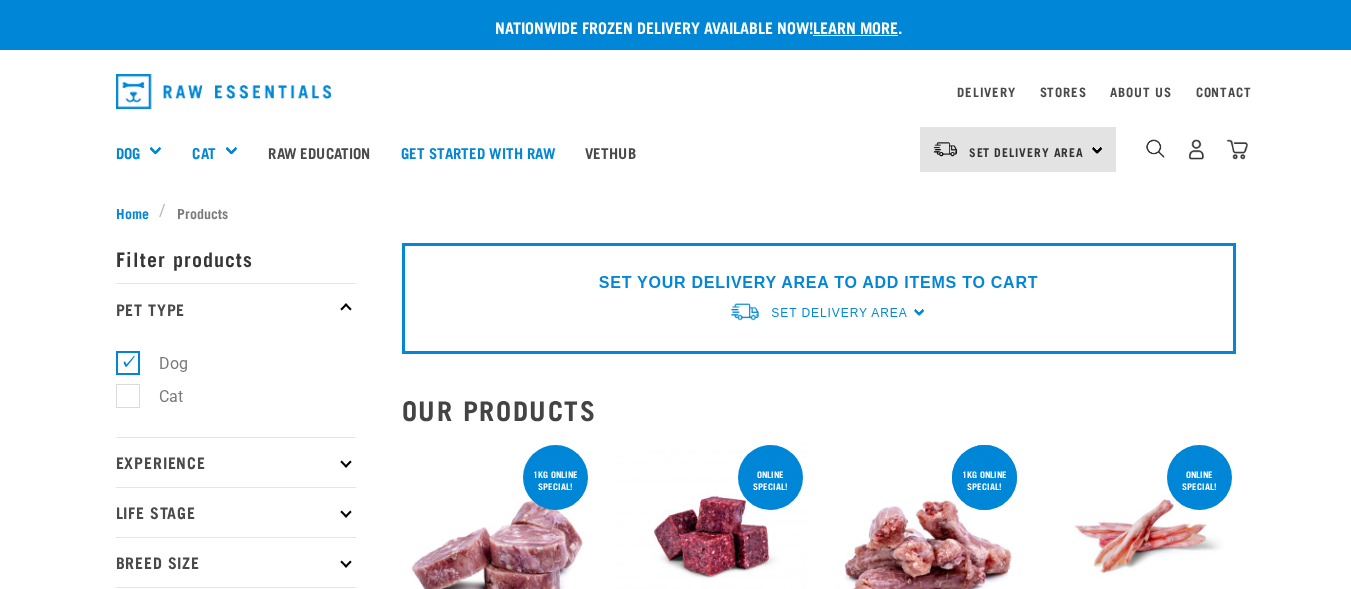 select on "363" 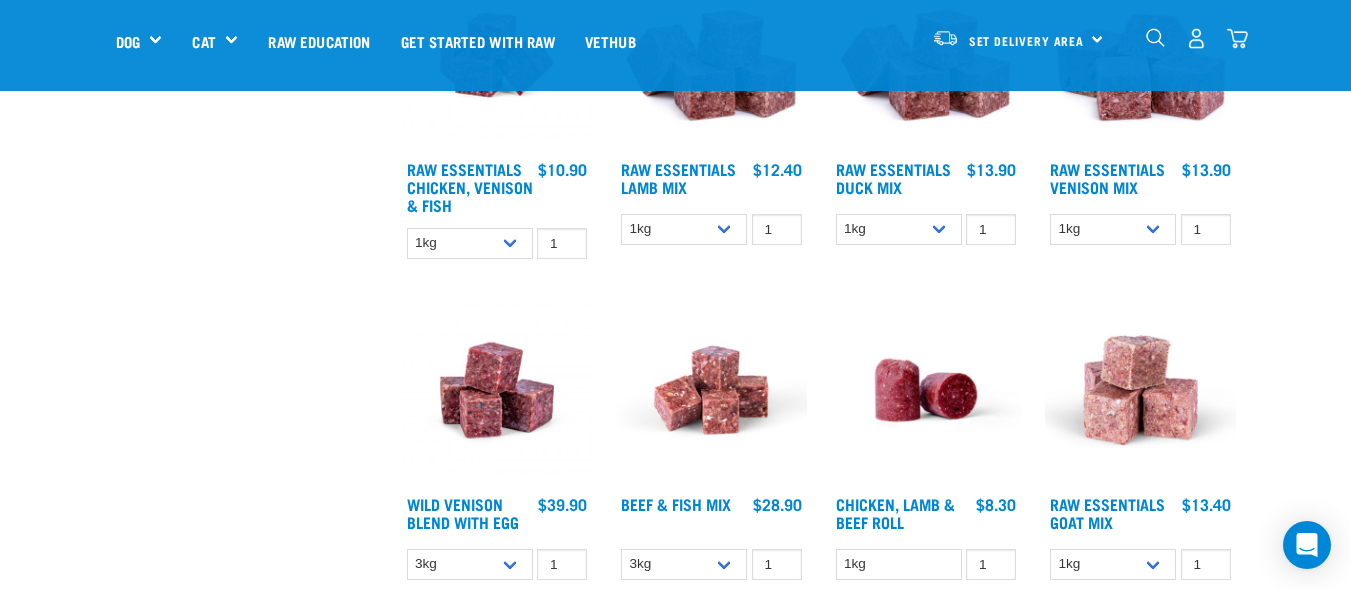 scroll, scrollTop: 0, scrollLeft: 0, axis: both 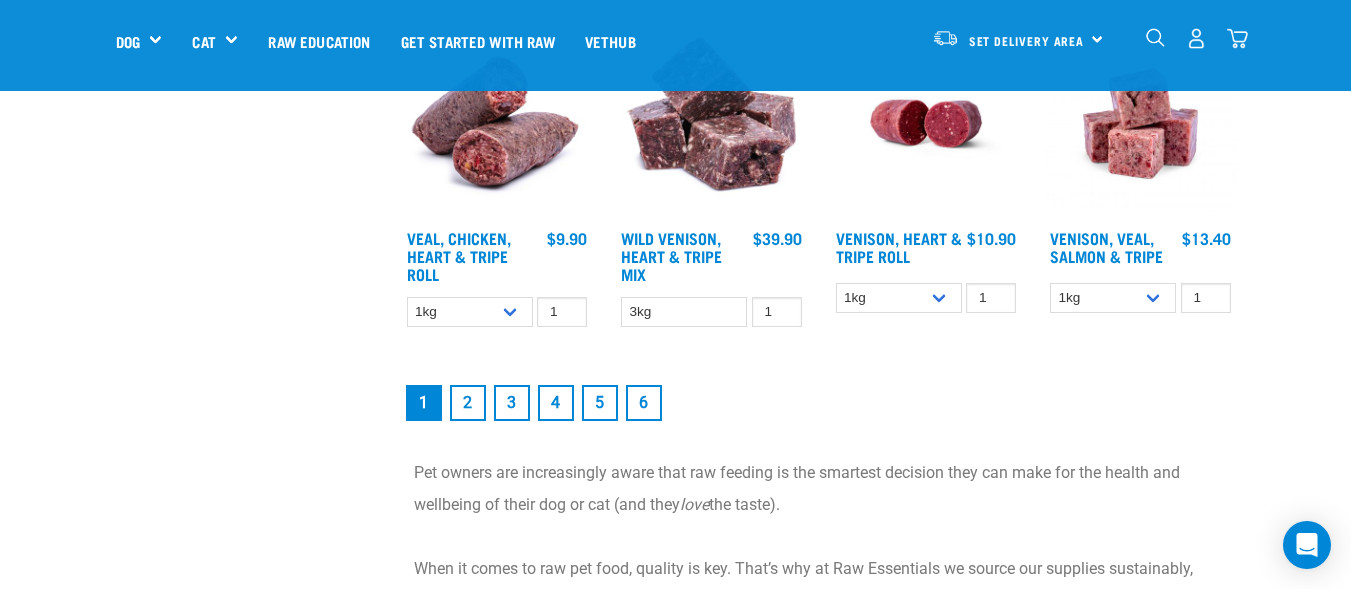 click on "2" at bounding box center (468, 403) 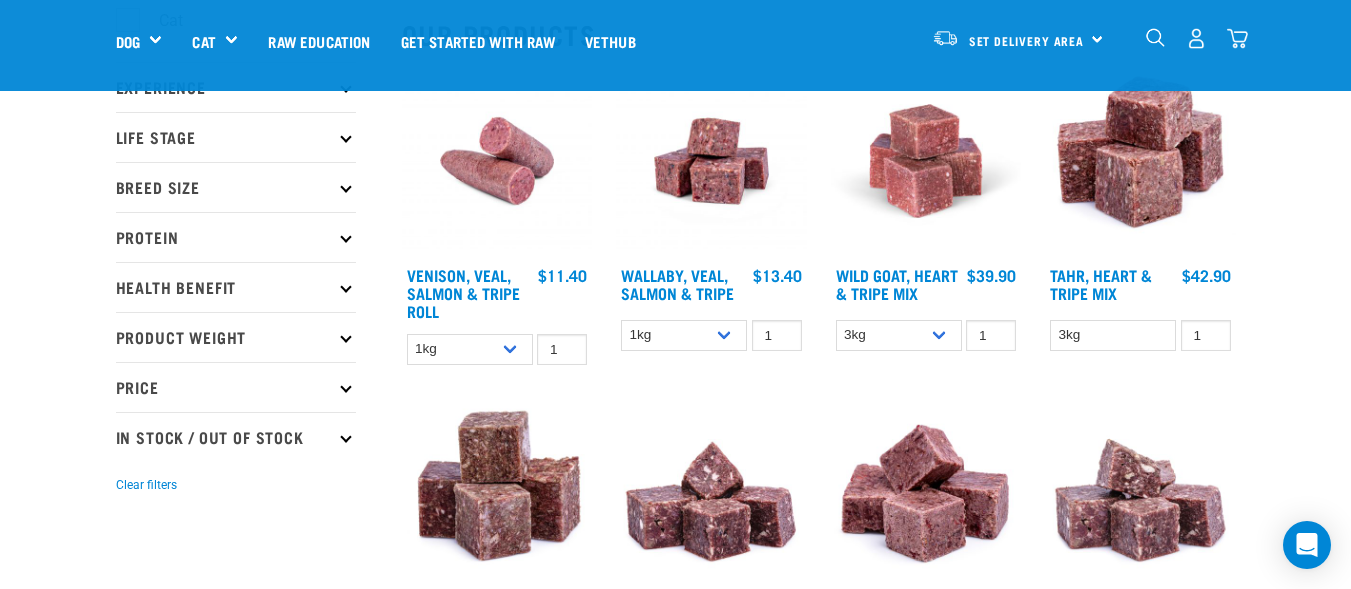 scroll, scrollTop: 0, scrollLeft: 0, axis: both 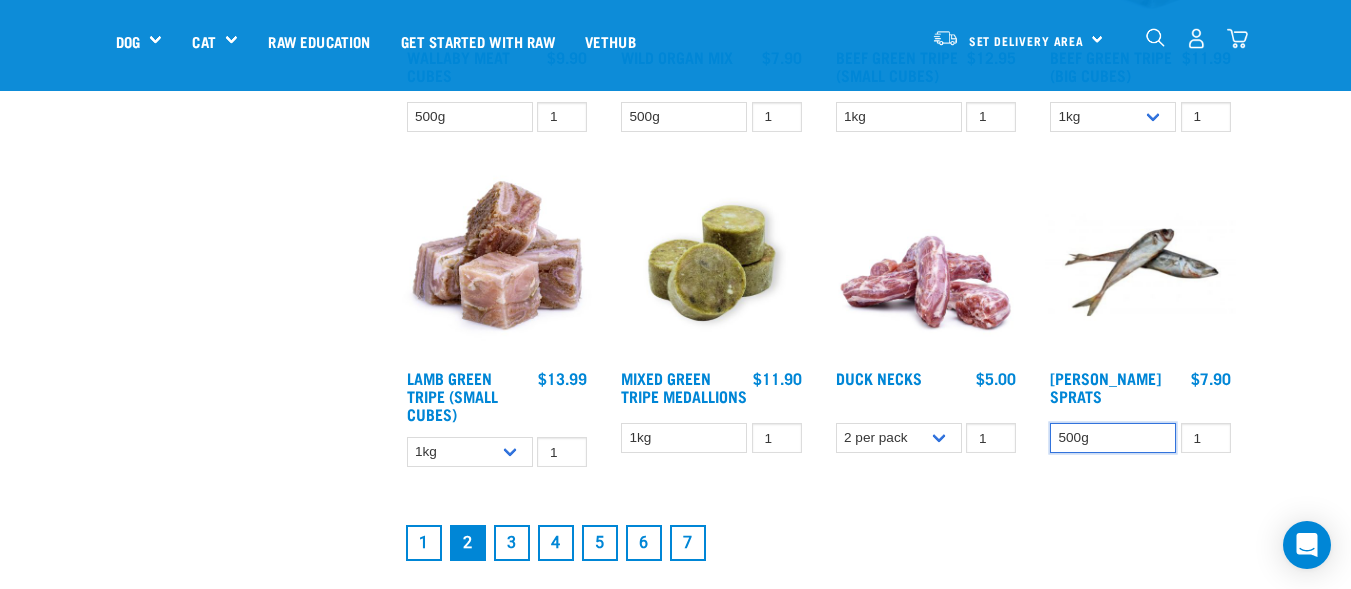 click on "500g" at bounding box center [1113, 438] 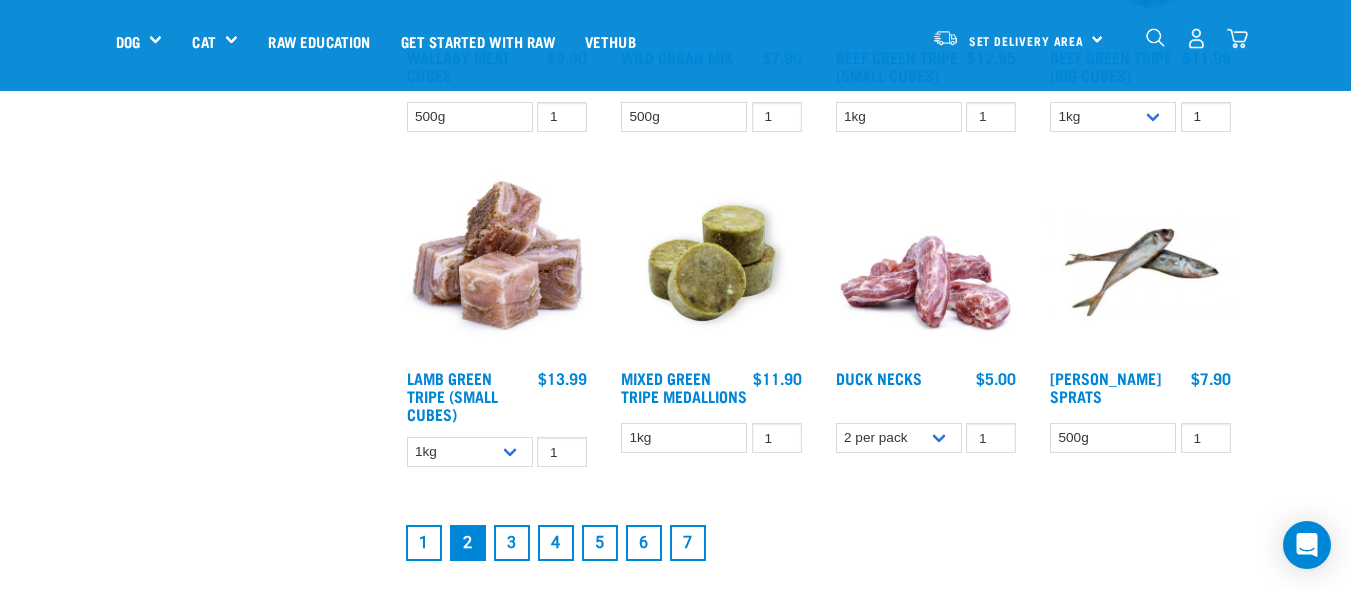 click at bounding box center [926, 323] 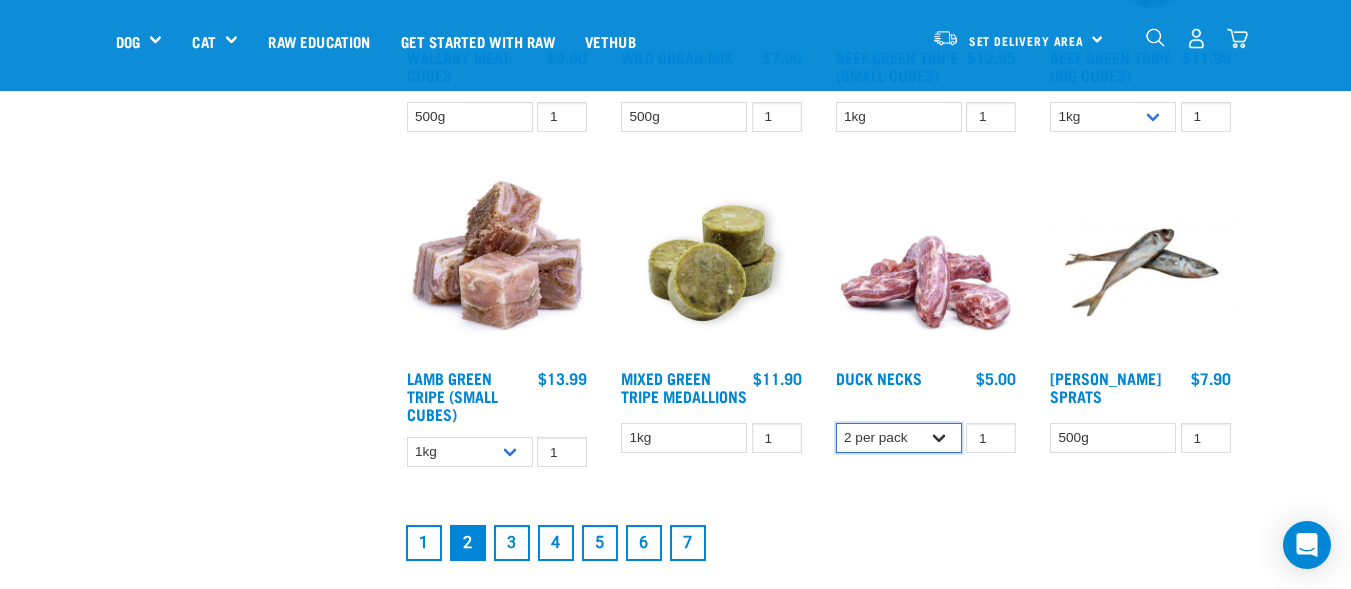 click on "2 per pack
6 per pack" at bounding box center (899, 438) 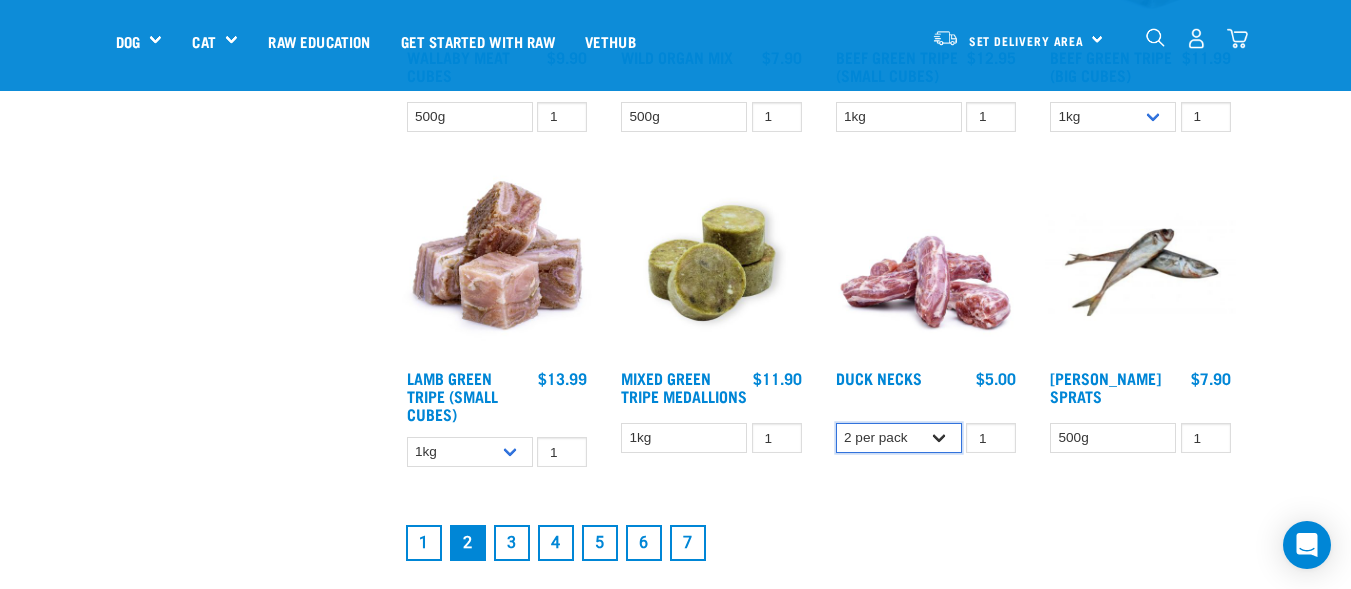 select on "810" 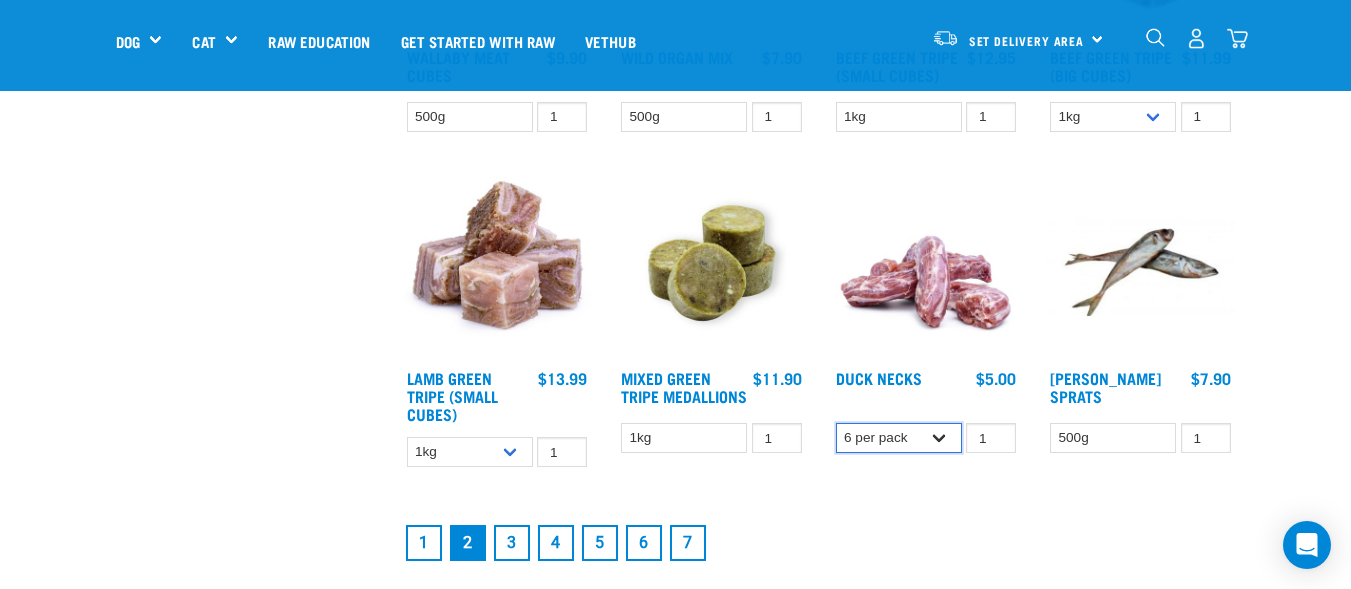 click on "2 per pack
6 per pack" at bounding box center (899, 438) 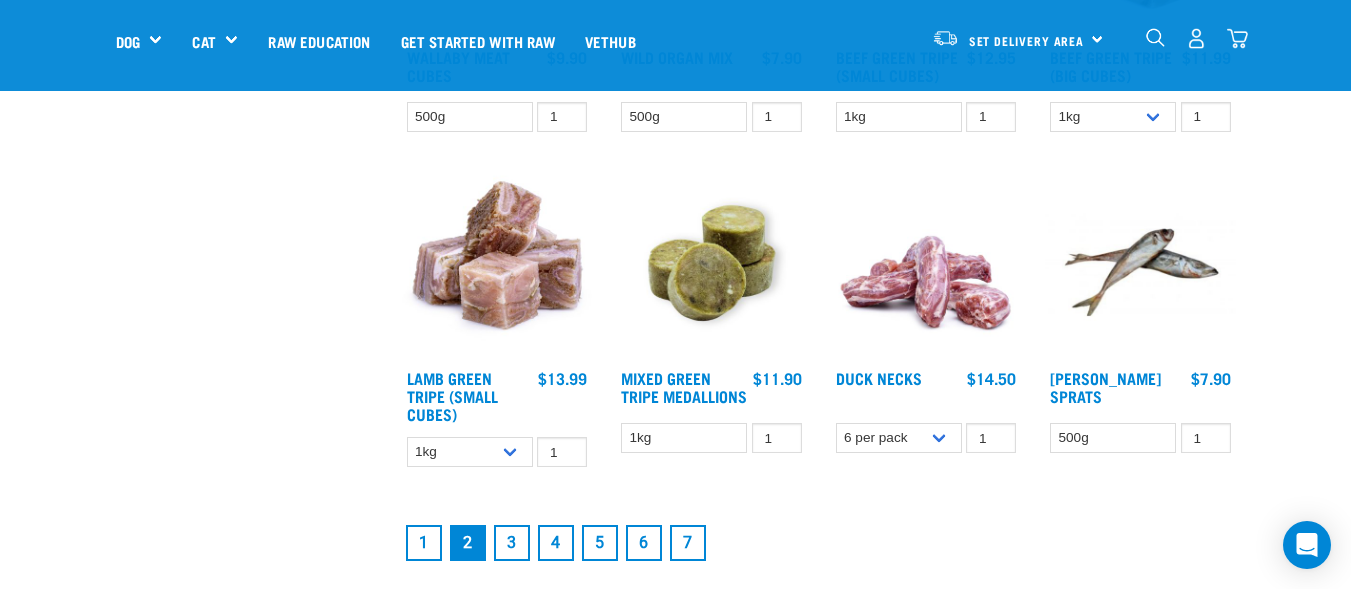 click on "3" at bounding box center (512, 543) 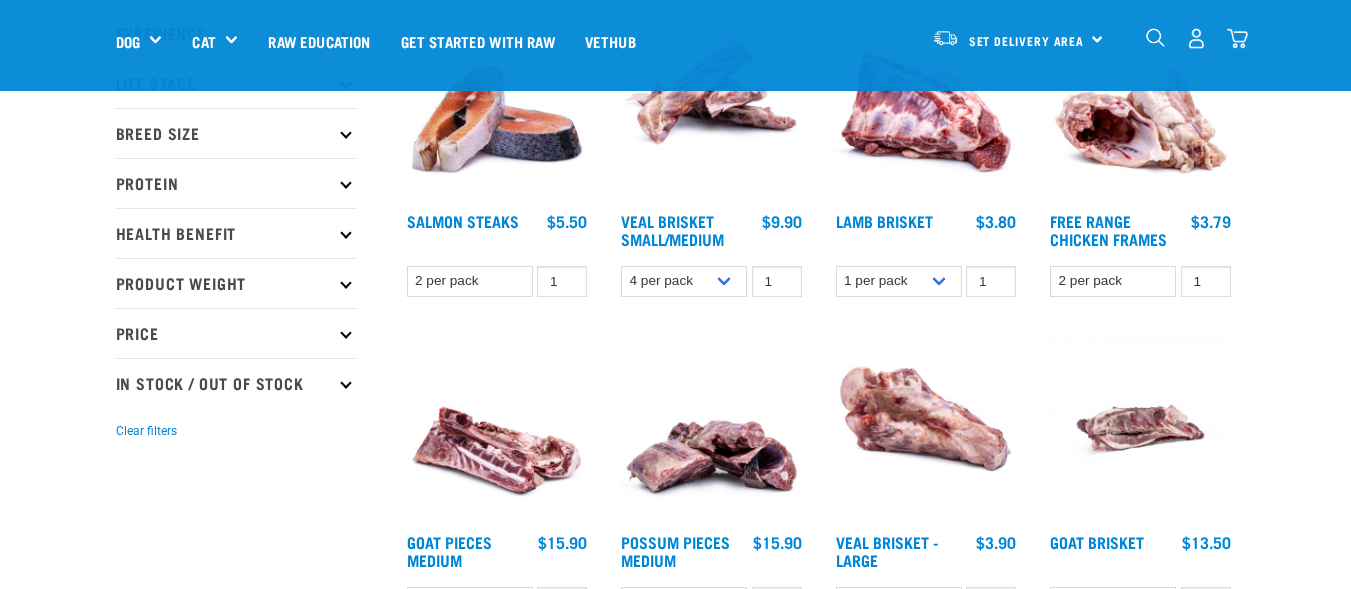 scroll, scrollTop: 0, scrollLeft: 0, axis: both 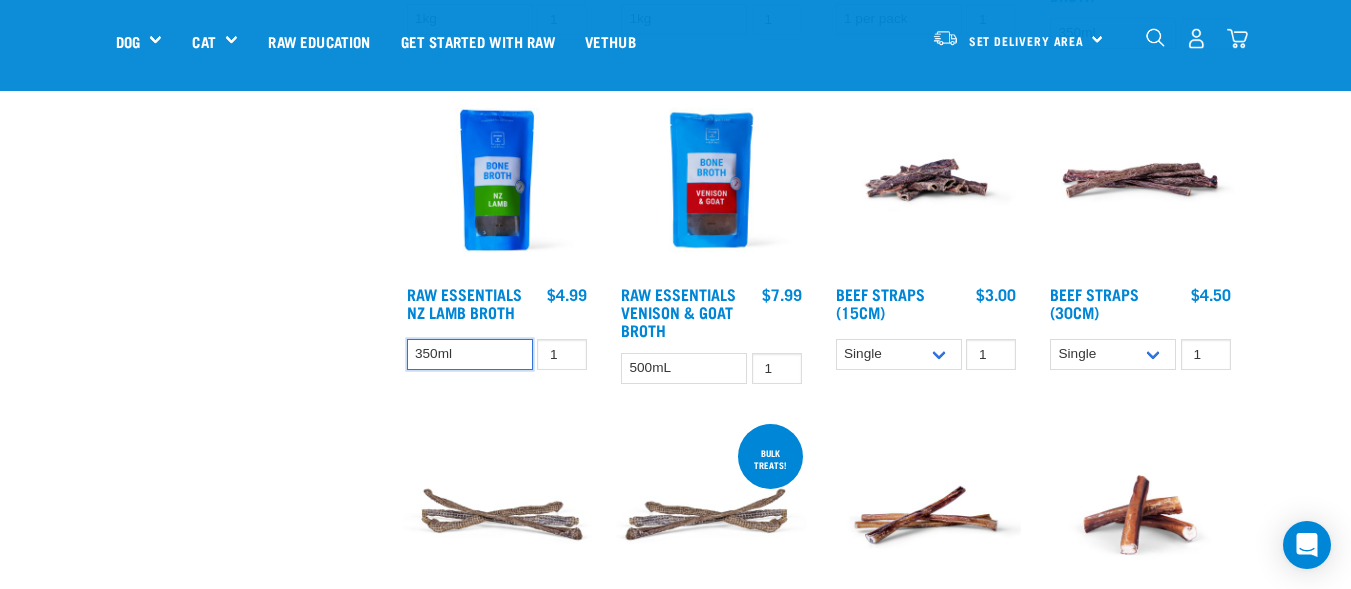 click on "350ml" at bounding box center [470, 354] 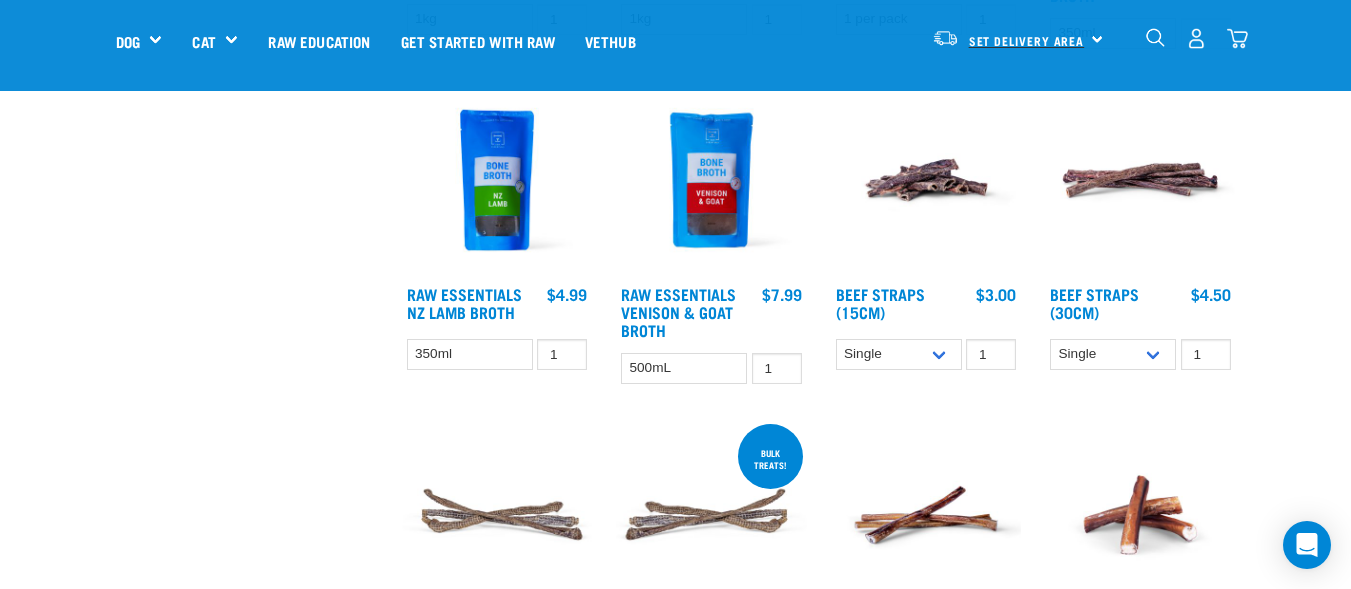 click on "Set Delivery Area" at bounding box center (1027, 41) 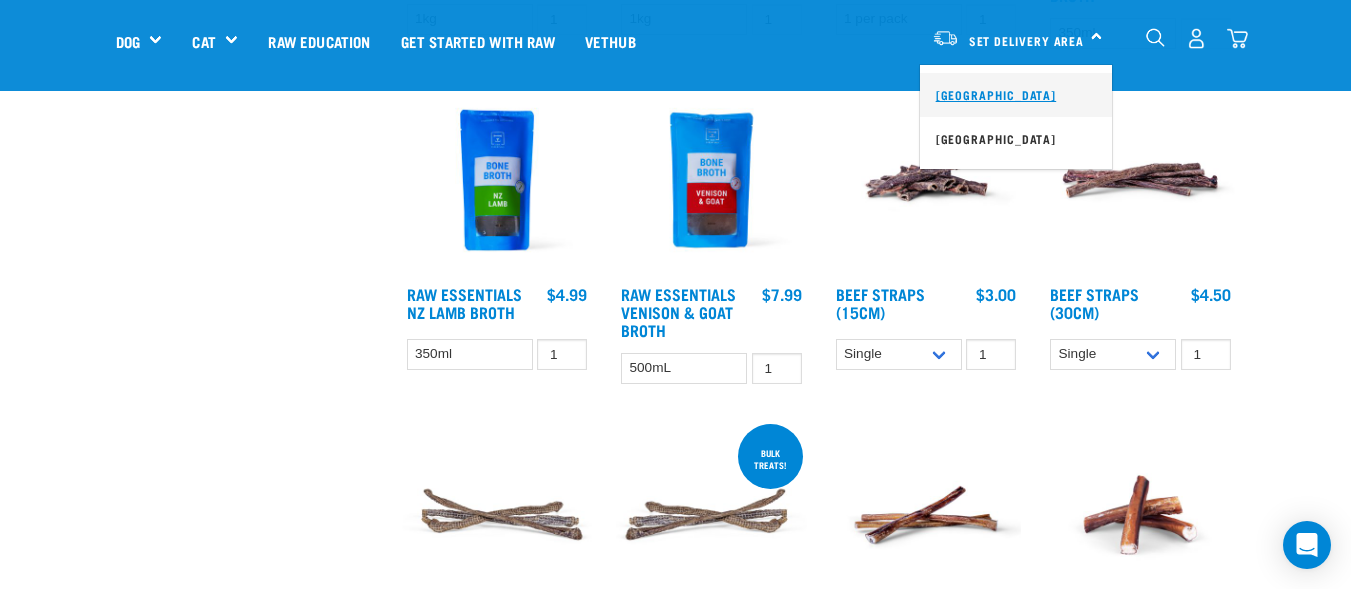 click on "[GEOGRAPHIC_DATA]" at bounding box center [1016, 95] 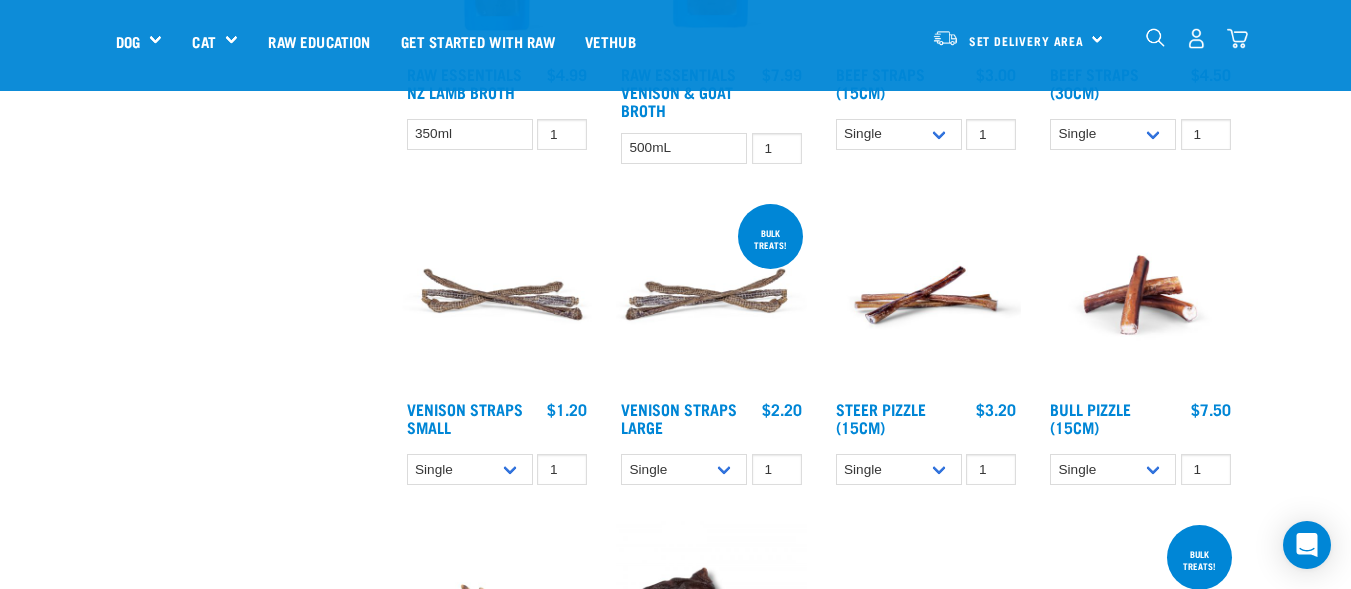 scroll, scrollTop: 1416, scrollLeft: 0, axis: vertical 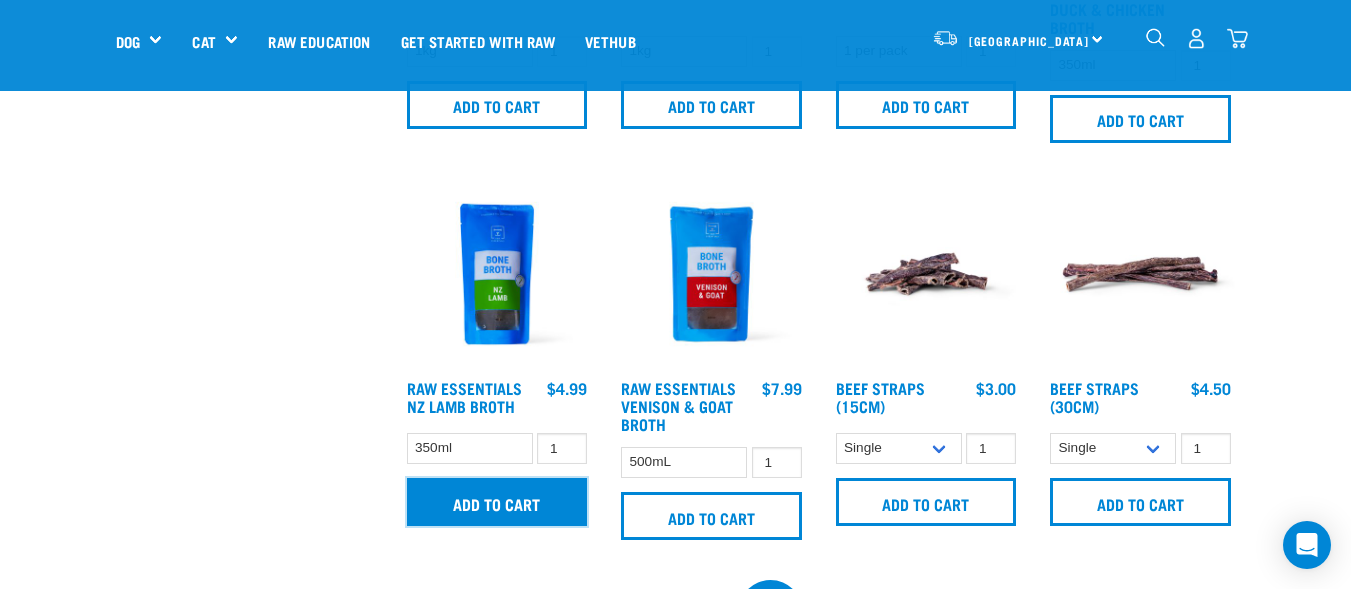 click on "Add to cart" at bounding box center (497, 502) 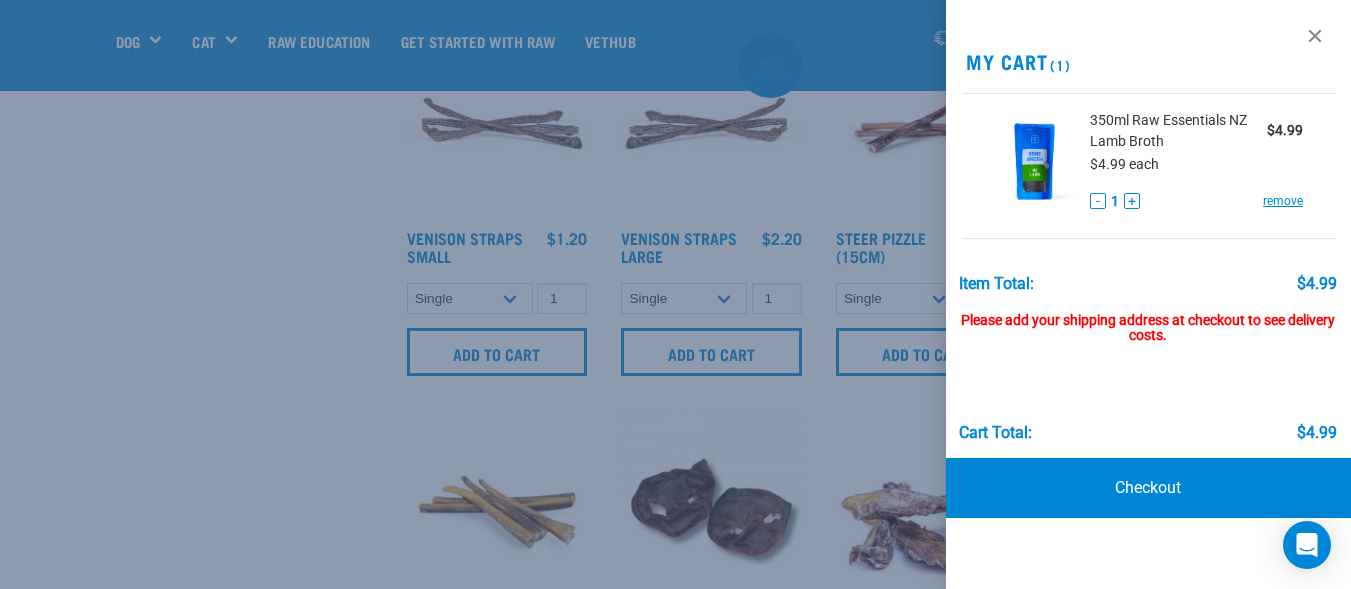 scroll, scrollTop: 1684, scrollLeft: 0, axis: vertical 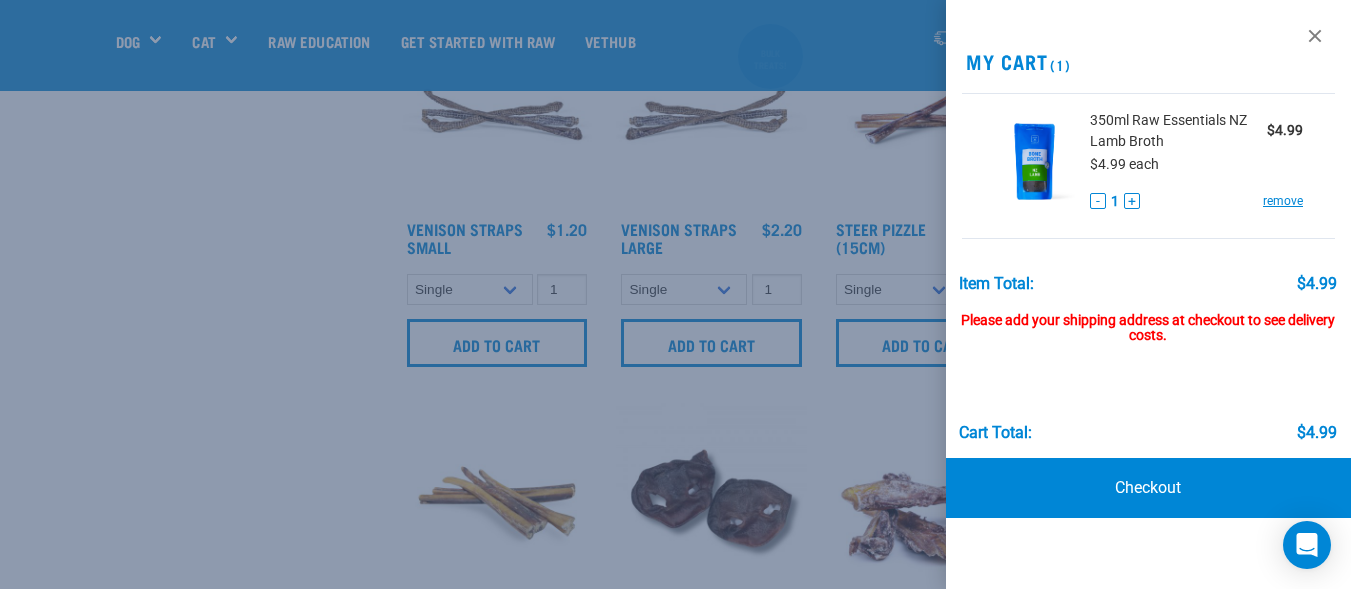 click at bounding box center (675, 294) 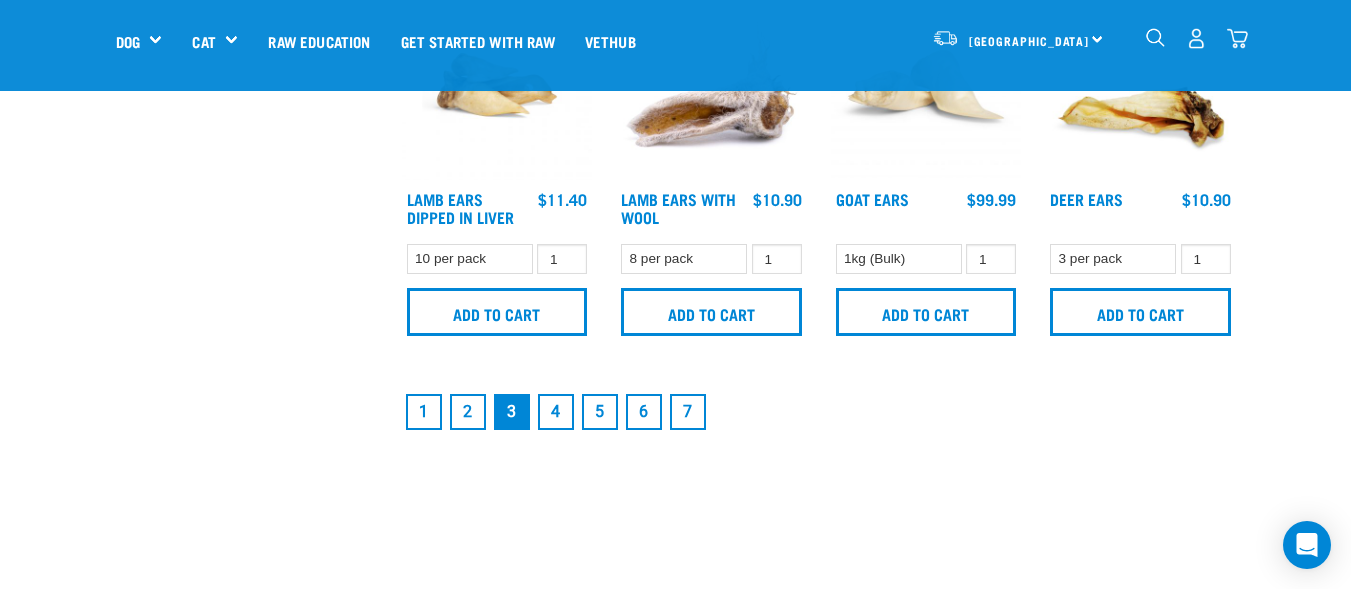 scroll, scrollTop: 2871, scrollLeft: 0, axis: vertical 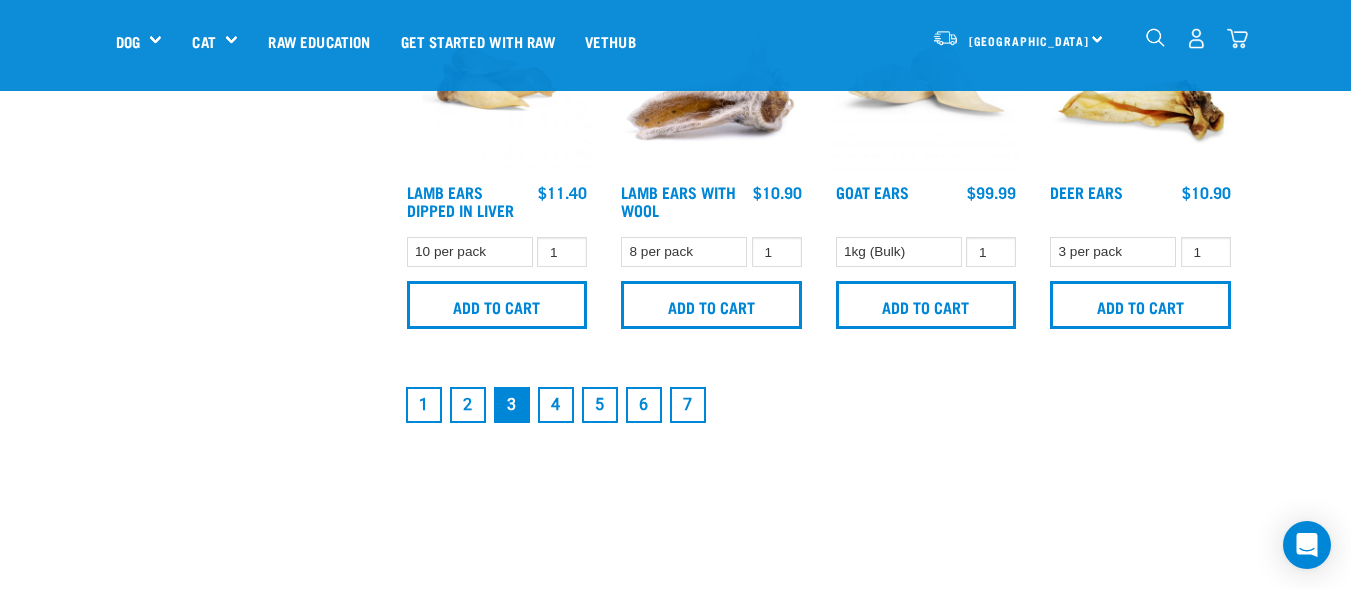 click on "4" at bounding box center (556, 405) 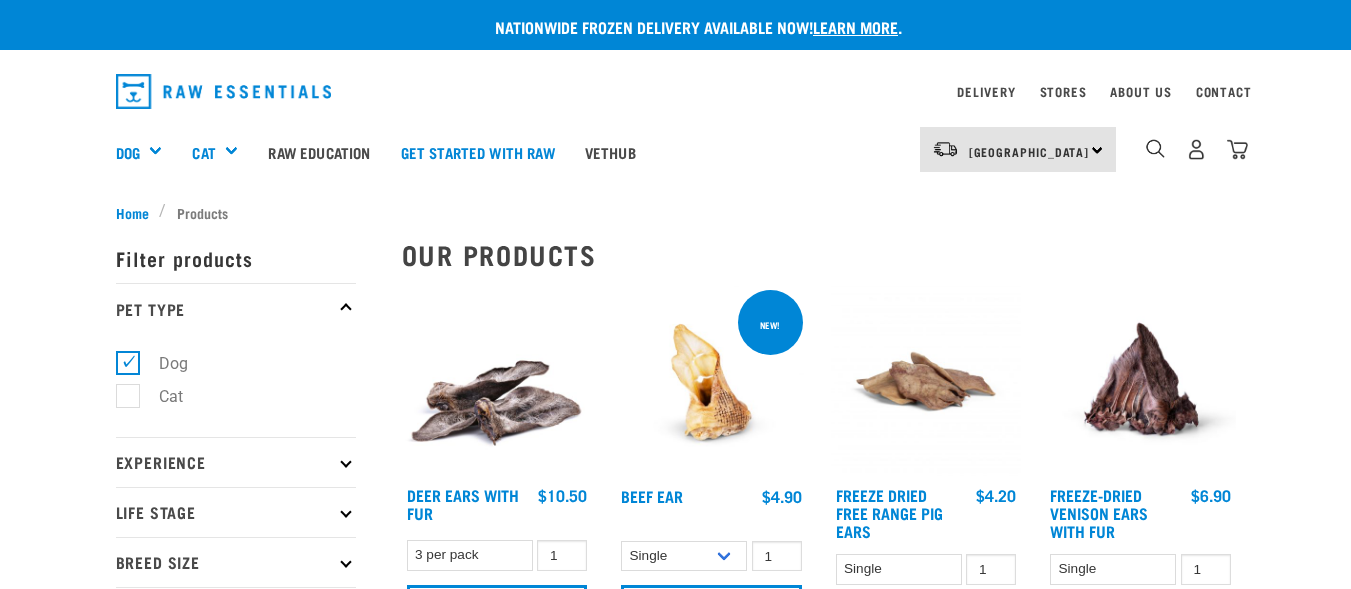 scroll, scrollTop: 0, scrollLeft: 0, axis: both 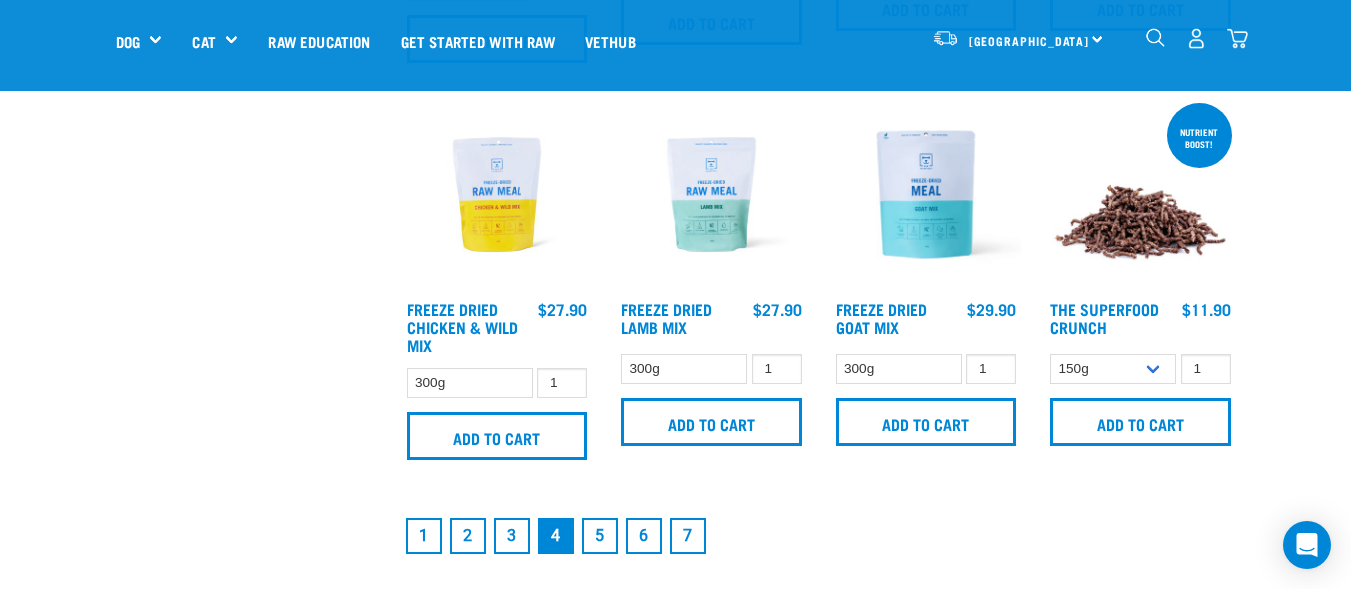 click on "5" at bounding box center (600, 536) 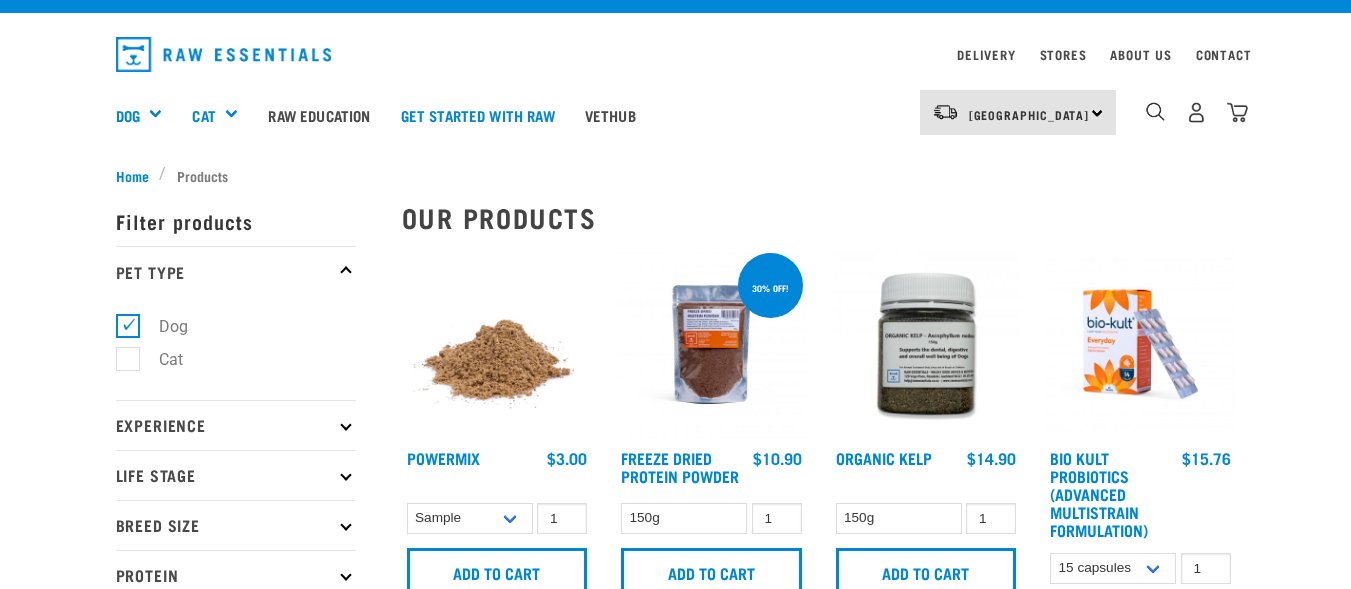 scroll, scrollTop: 0, scrollLeft: 0, axis: both 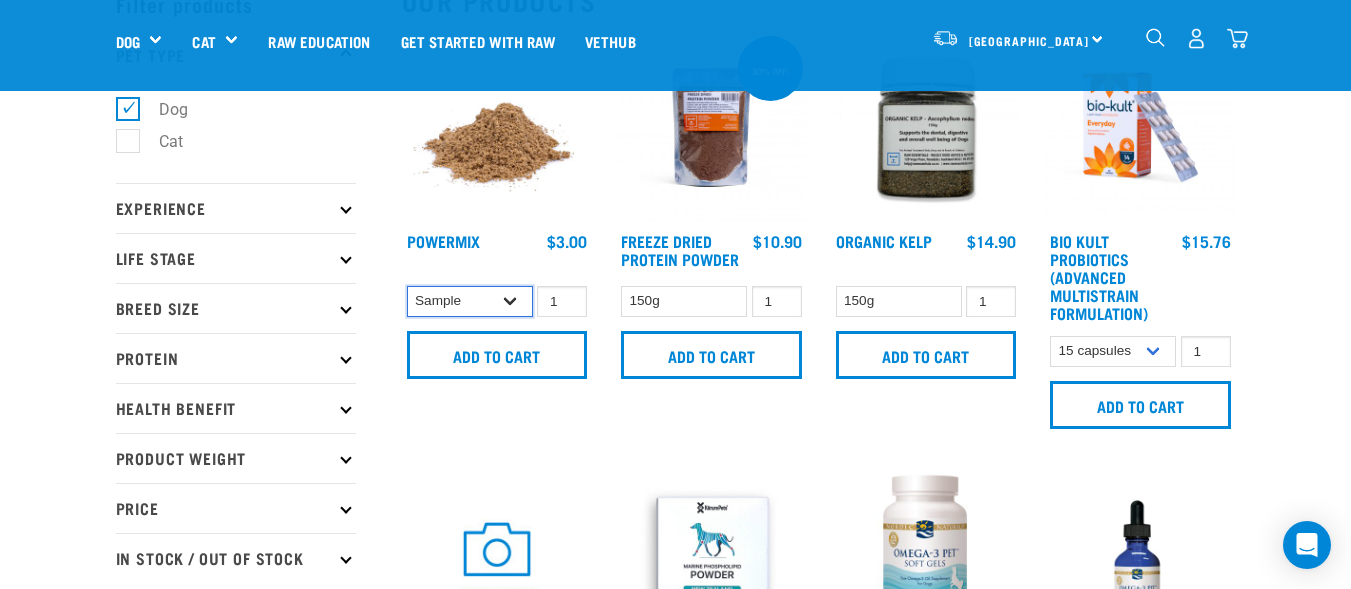 click on "Sample
Small (30g)
Large (60g)" at bounding box center [470, 301] 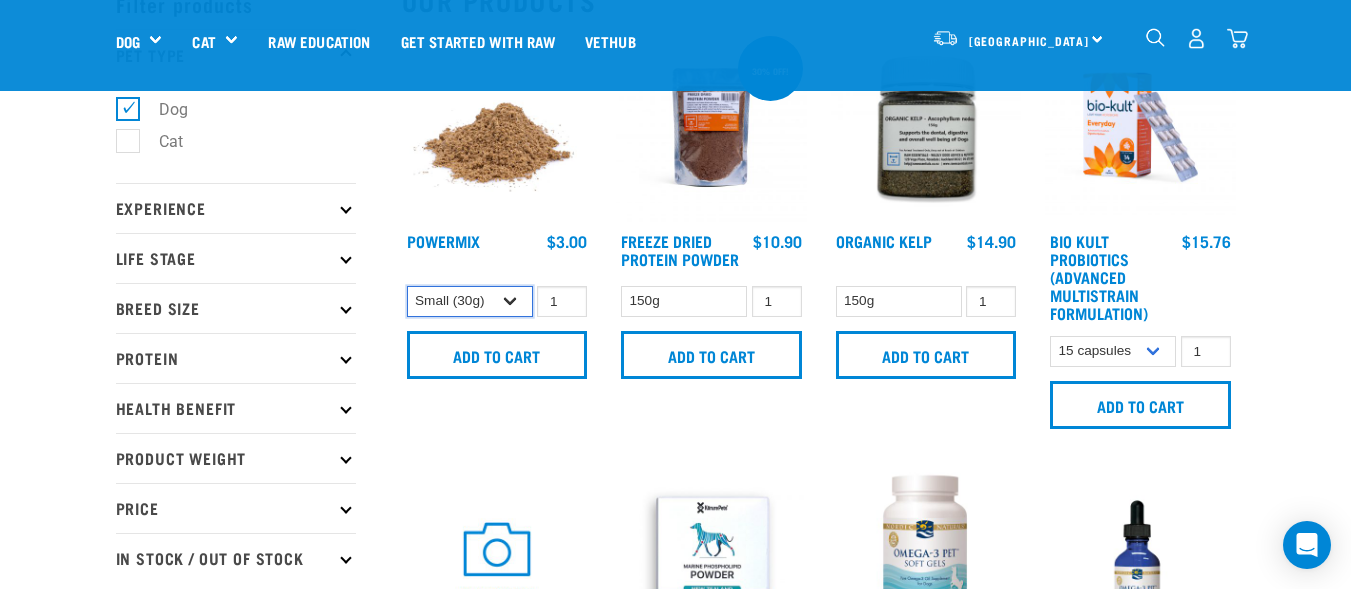 click on "Sample
Small (30g)
Large (60g)" at bounding box center [470, 301] 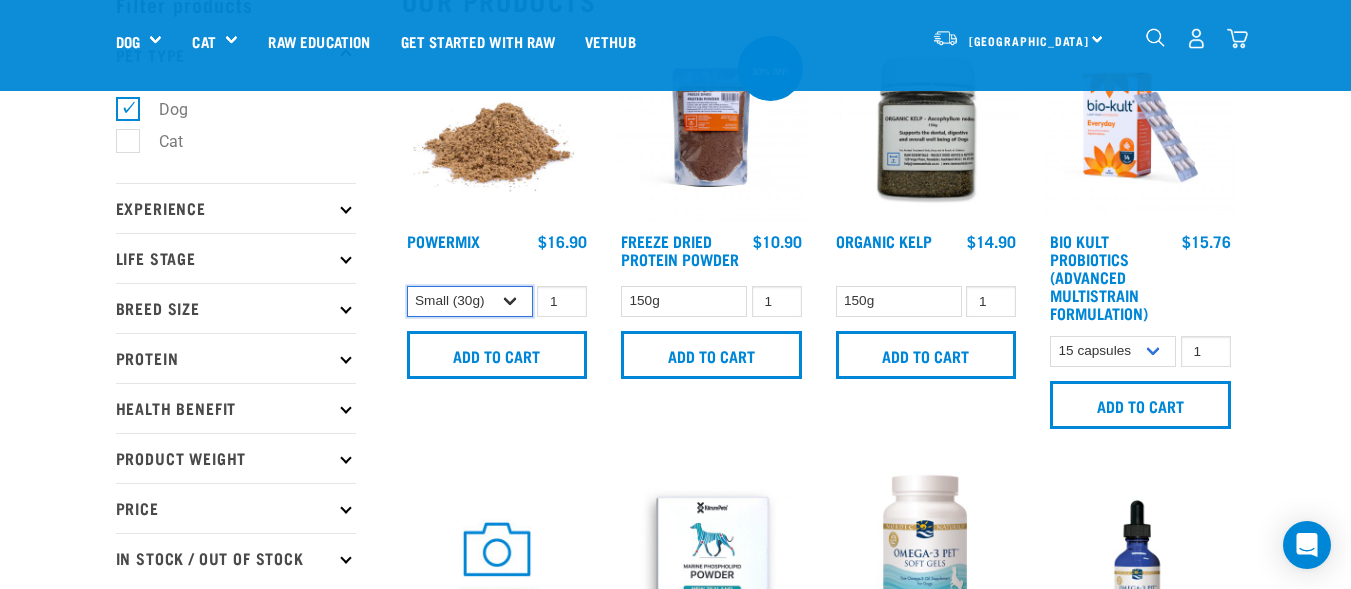 click on "Sample
Small (30g)
Large (60g)" at bounding box center (470, 301) 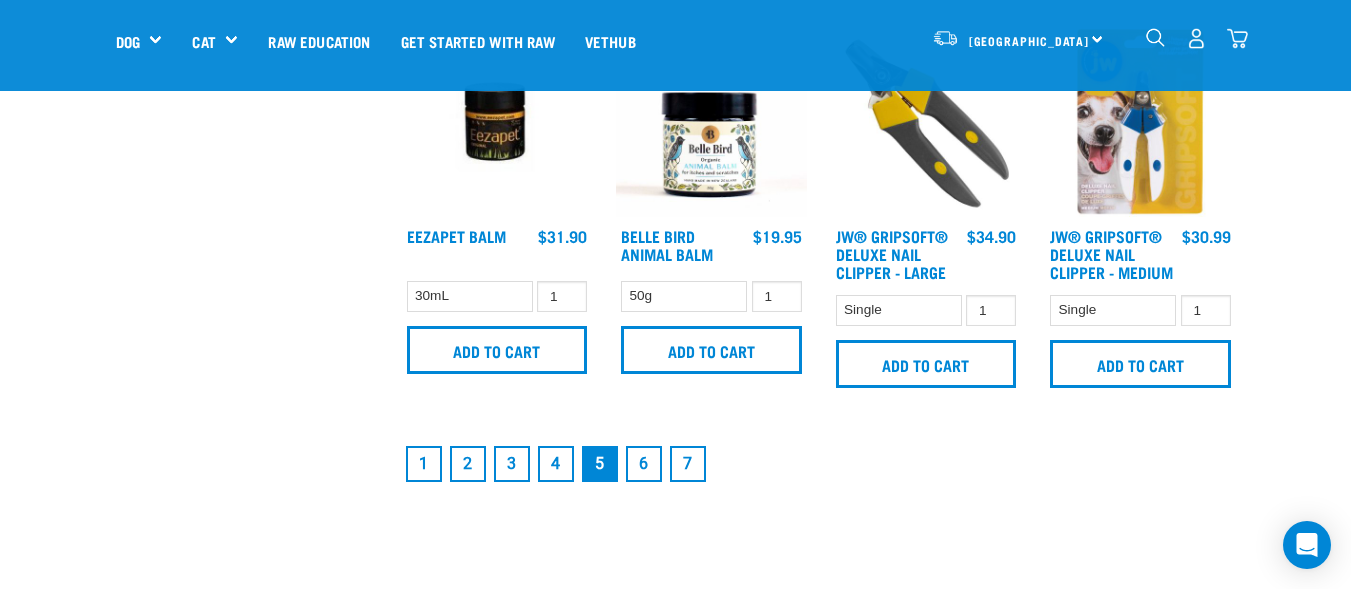 scroll, scrollTop: 2910, scrollLeft: 0, axis: vertical 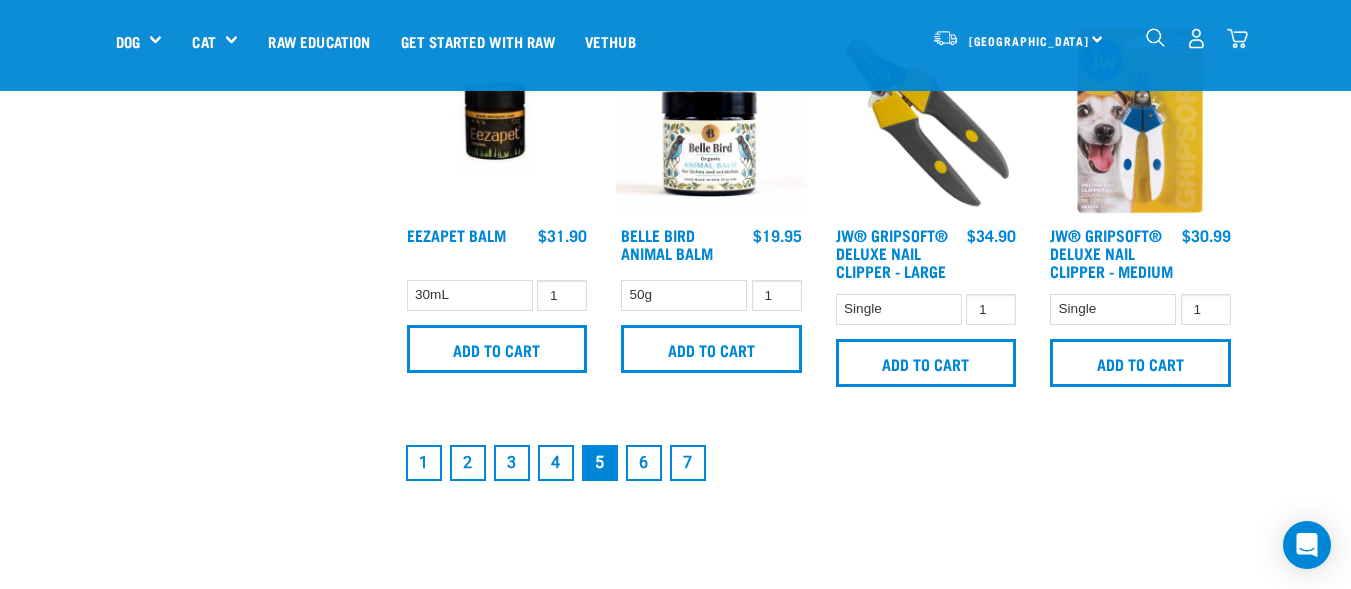 click on "6" at bounding box center (644, 463) 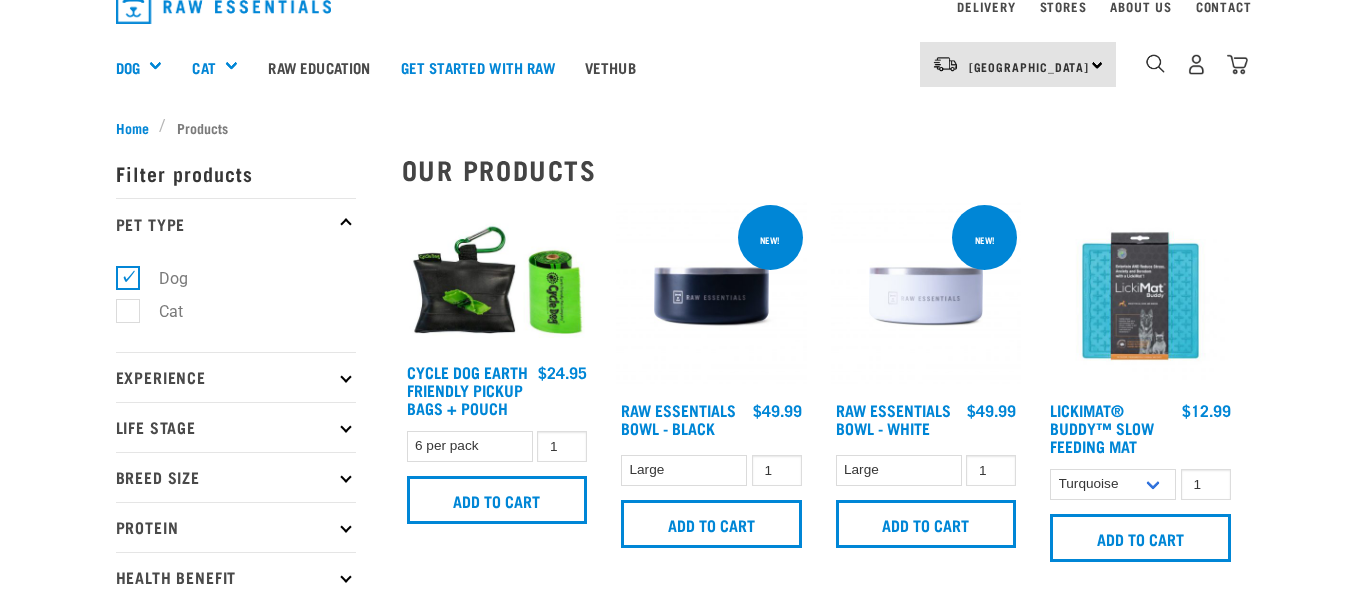 scroll, scrollTop: 0, scrollLeft: 0, axis: both 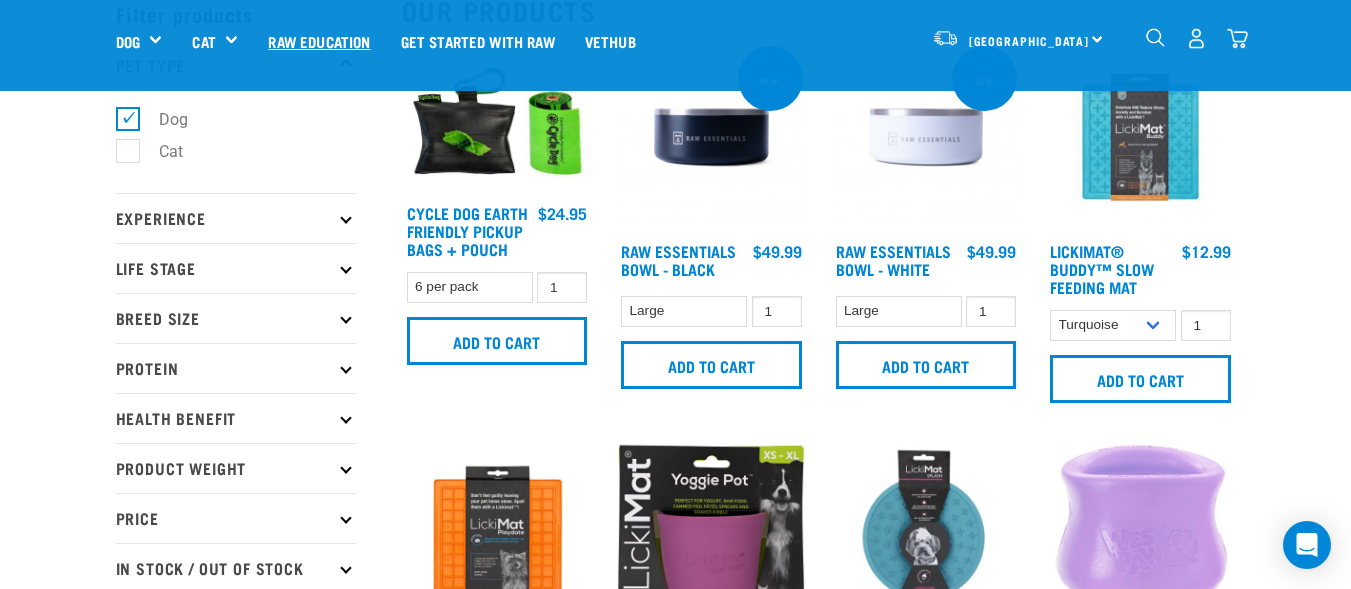 click on "Raw Education" at bounding box center [319, 41] 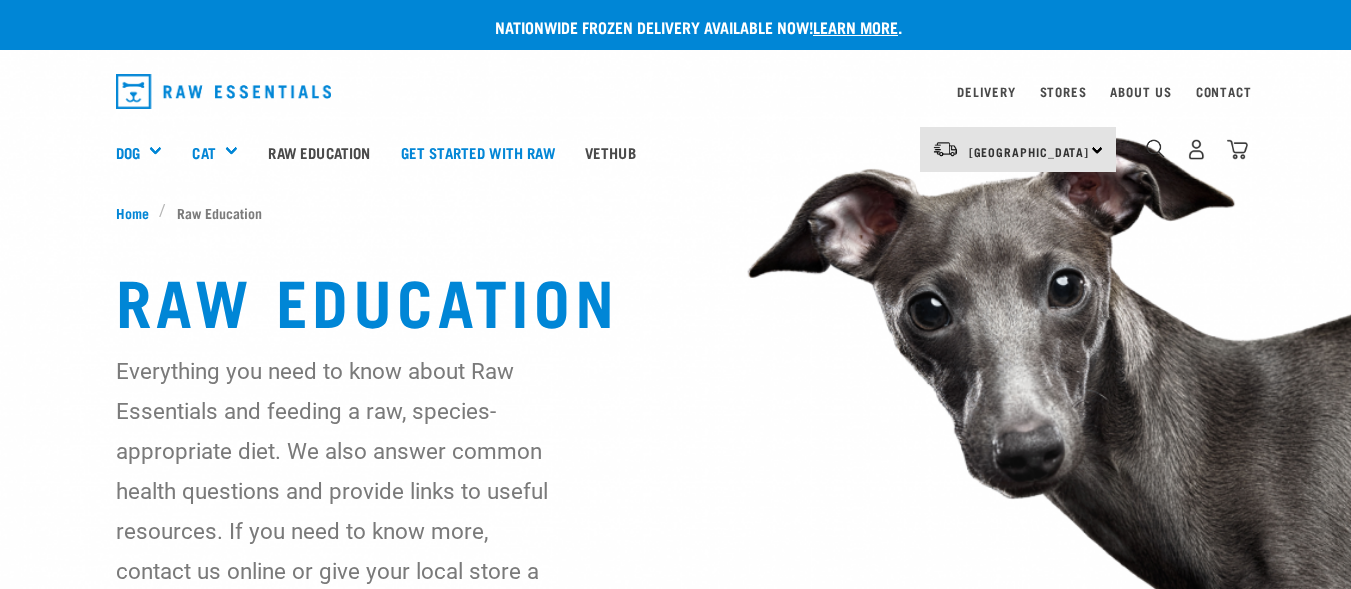 scroll, scrollTop: 0, scrollLeft: 0, axis: both 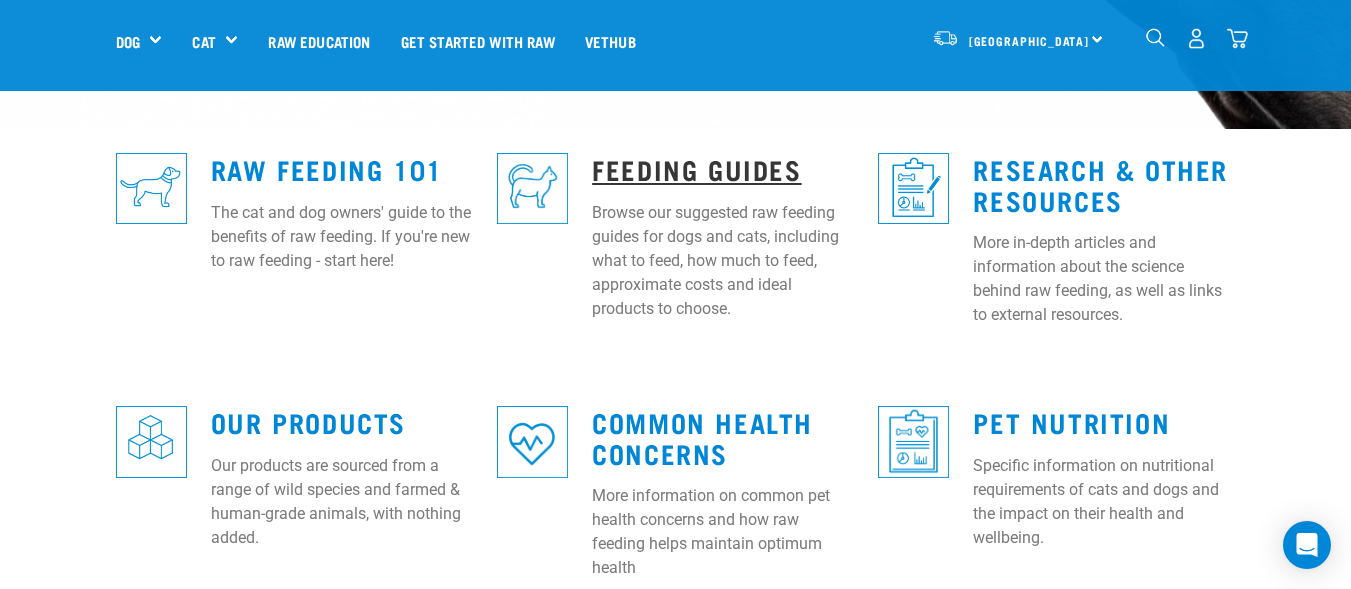click on "Feeding Guides" at bounding box center [696, 168] 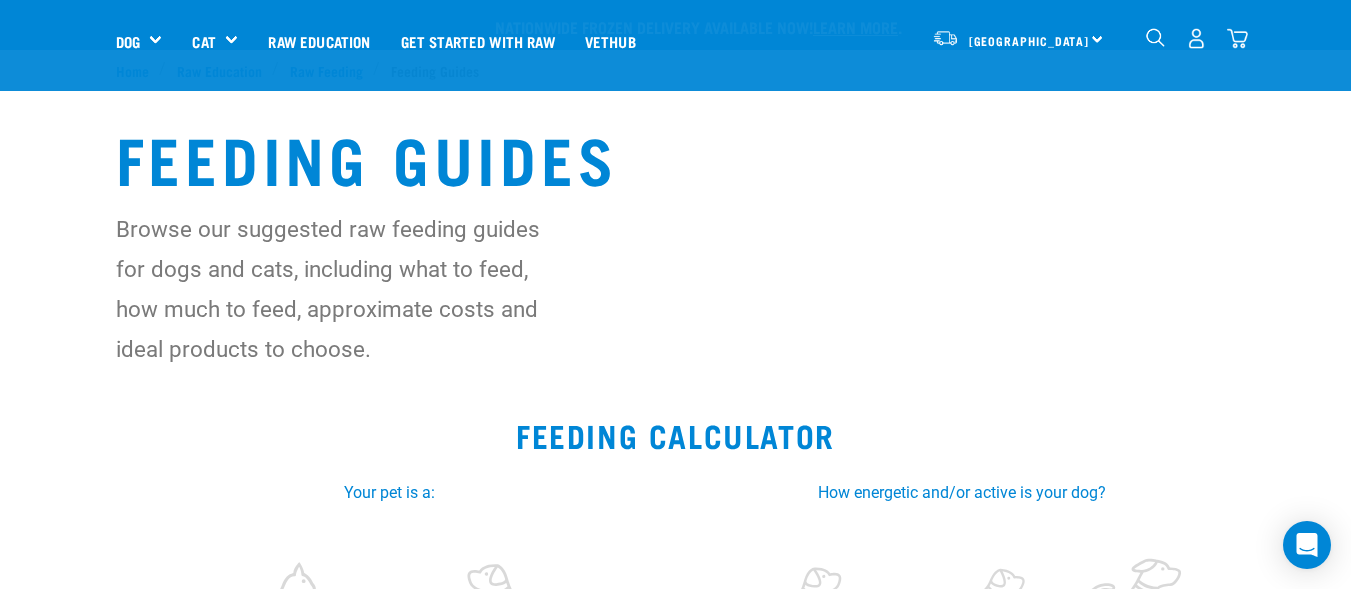 scroll, scrollTop: 411, scrollLeft: 0, axis: vertical 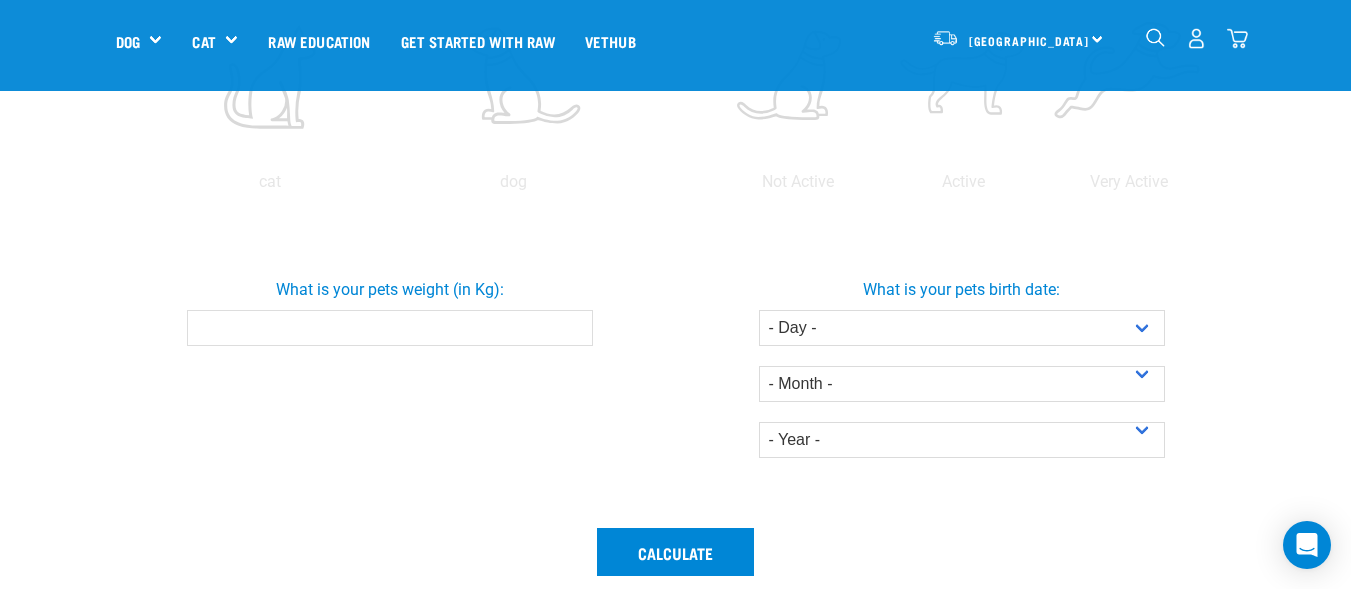 click on "What is your pets weight (in Kg):" at bounding box center [390, 328] 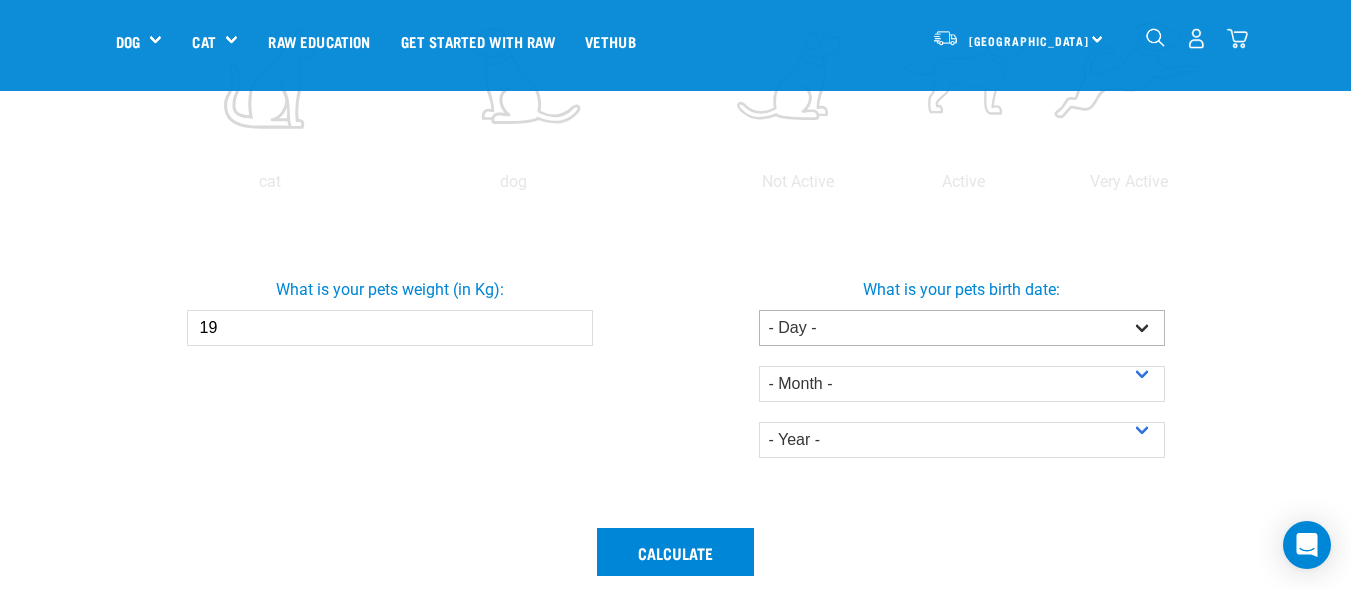 type on "19" 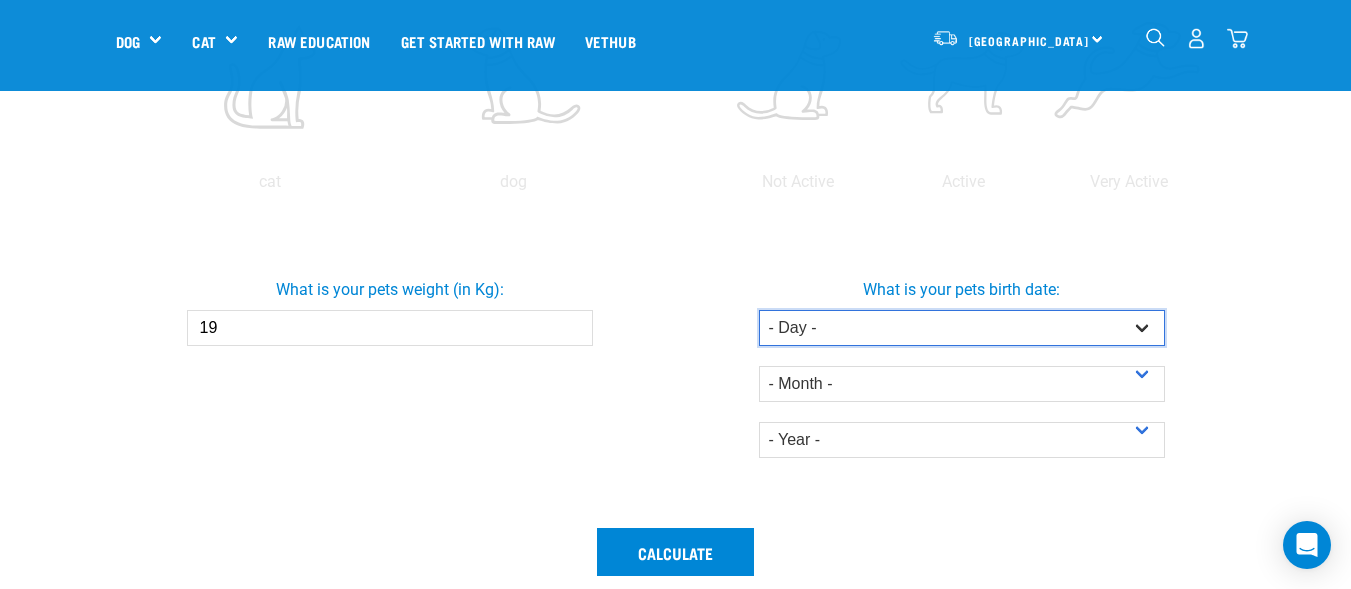click on "- Day -
1
2
3
4
5
6
7
8
9
10
11
12
13 14 15 16 17 18 19 20 21 22 23 24 25 26 27" at bounding box center [962, 328] 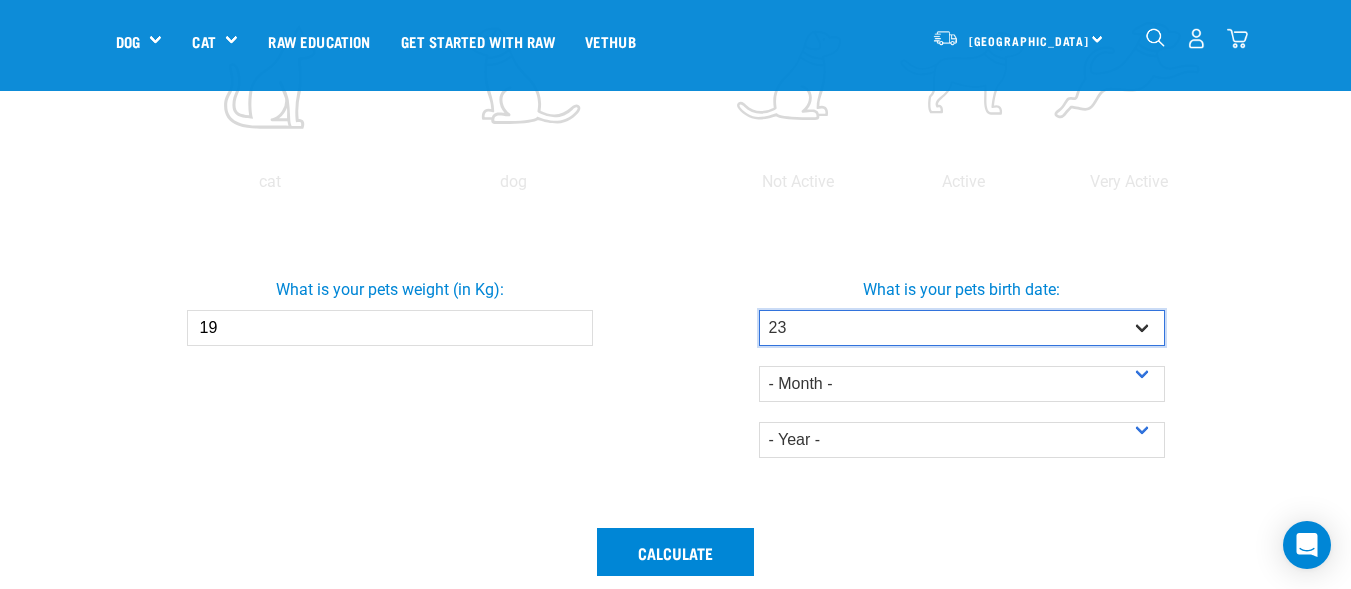 click on "- Day -
1
2
3
4
5
6
7
8
9
10
11
12
13 14 15 16 17 18 19 20 21 22 23 24 25 26 27" at bounding box center [962, 328] 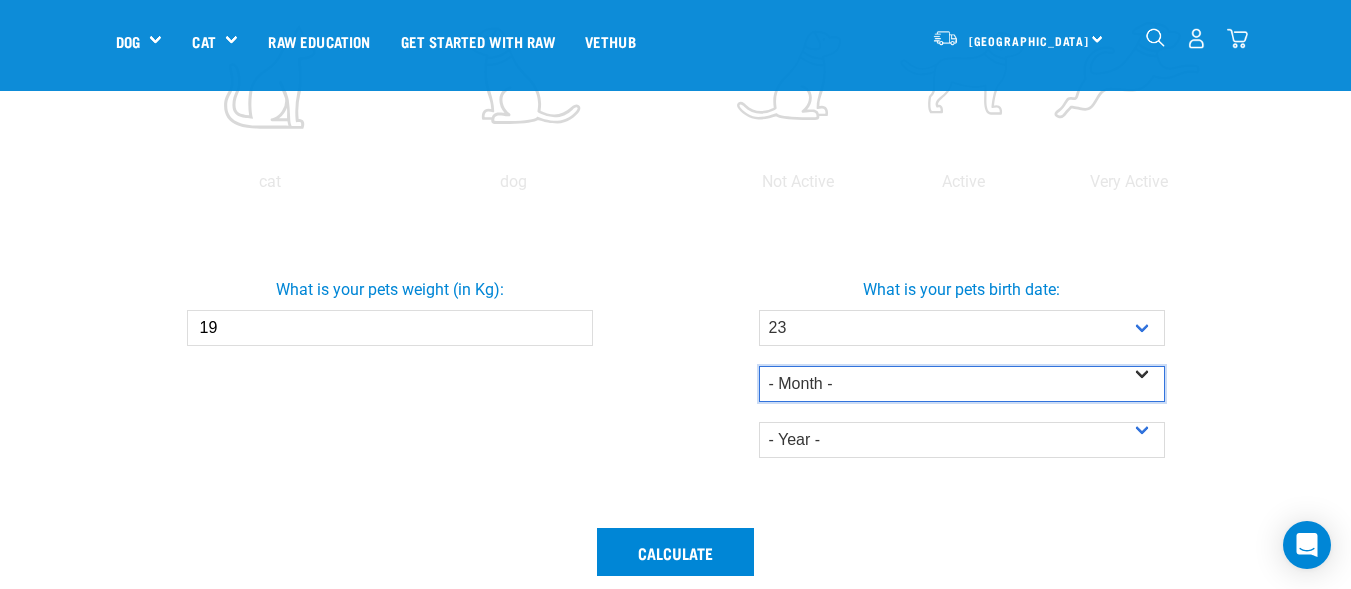 click on "- Month -
January
February
March
April
May
June
July
August September October November December" at bounding box center [962, 384] 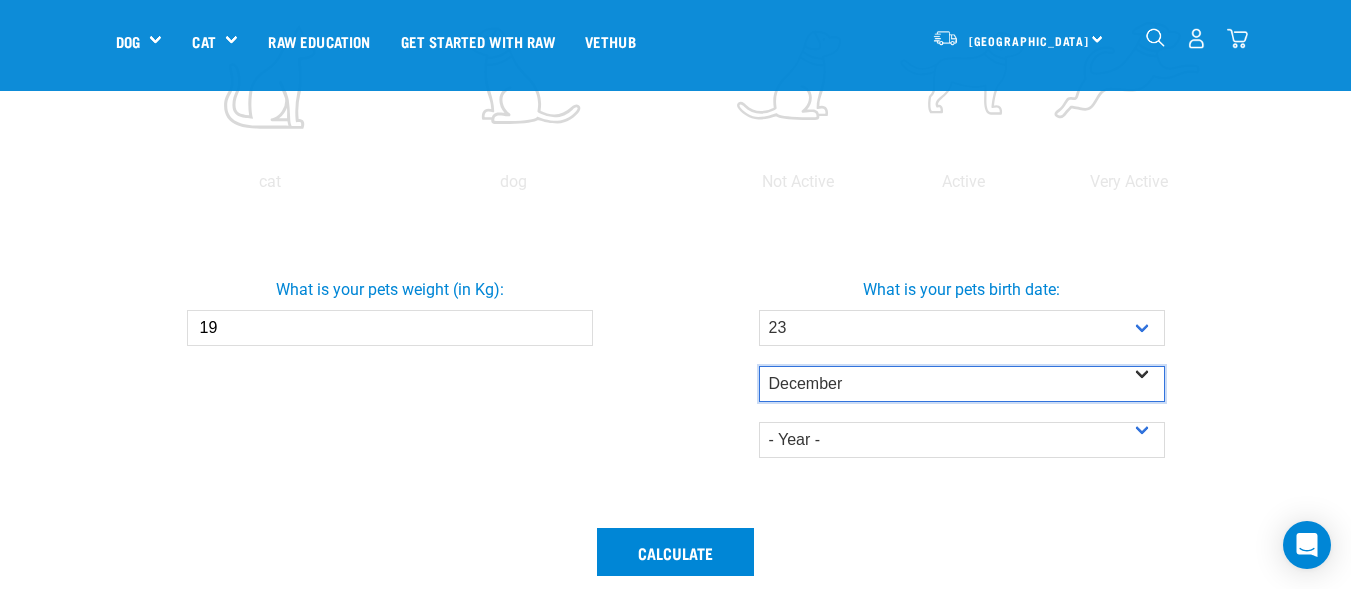 click on "- Month -
January
February
March
April
May
June
July
August September October November December" at bounding box center (962, 384) 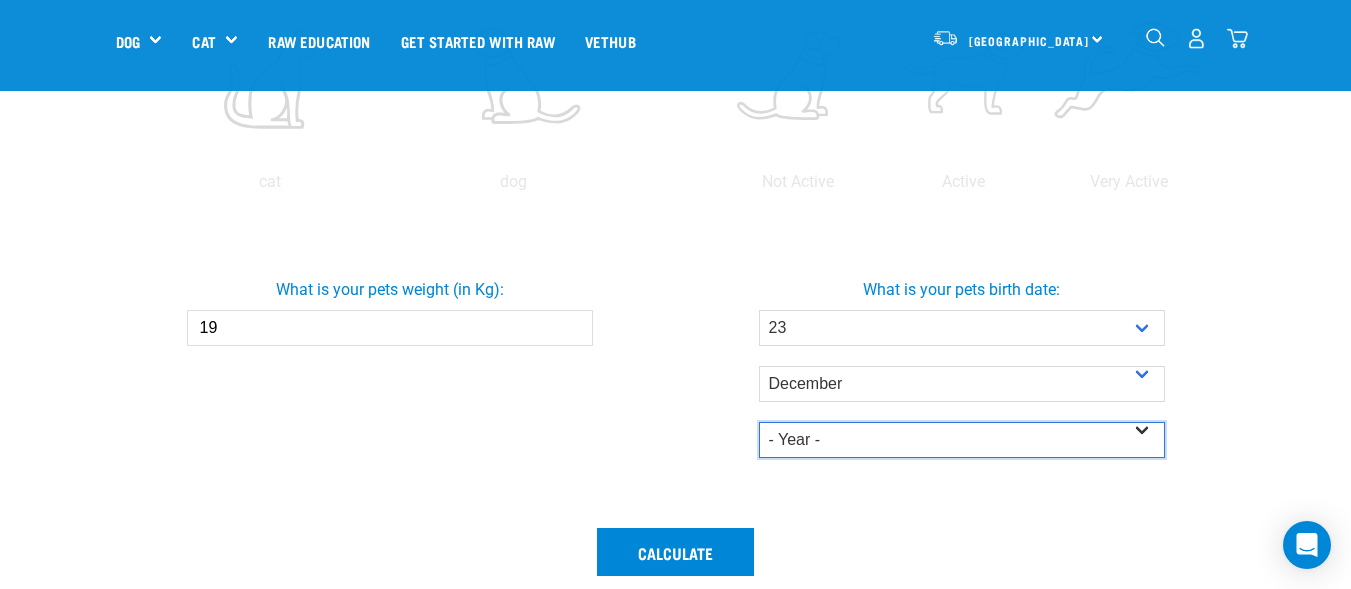 click on "- Year -
2025
2024
2023
2022
2021
2020
2019
2018
2017 2016 2015 2014" at bounding box center (962, 440) 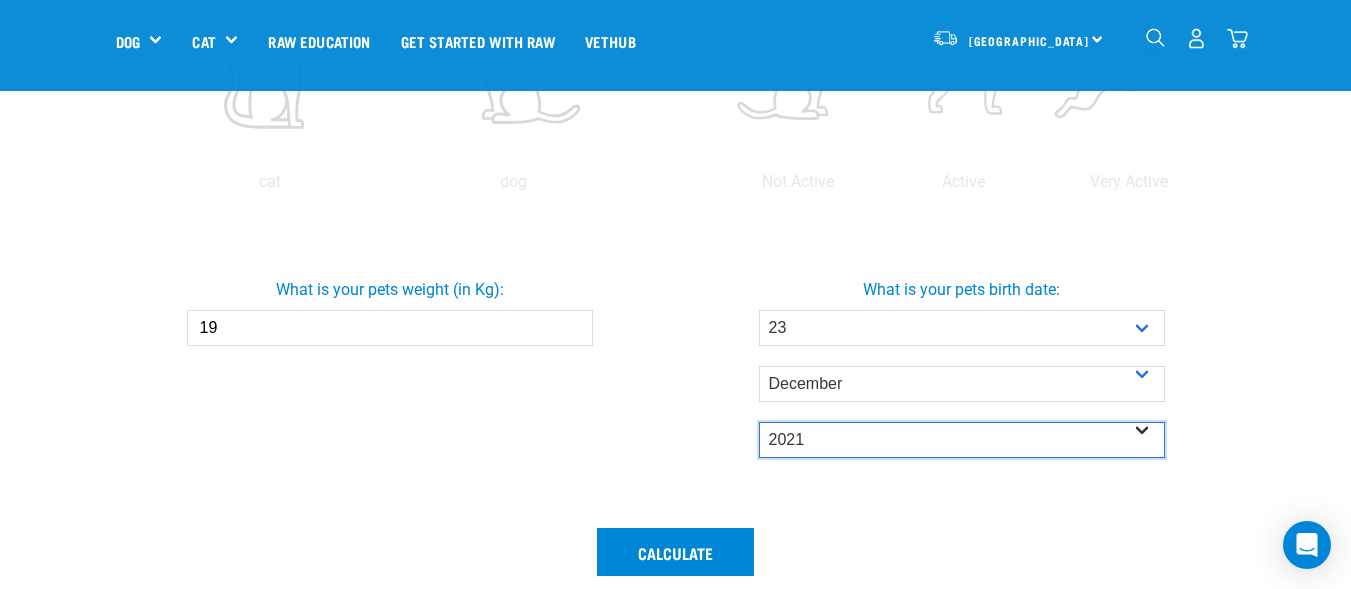 click on "- Year -
2025
2024
2023
2022
2021
2020
2019
2018
2017 2016 2015 2014" at bounding box center [962, 440] 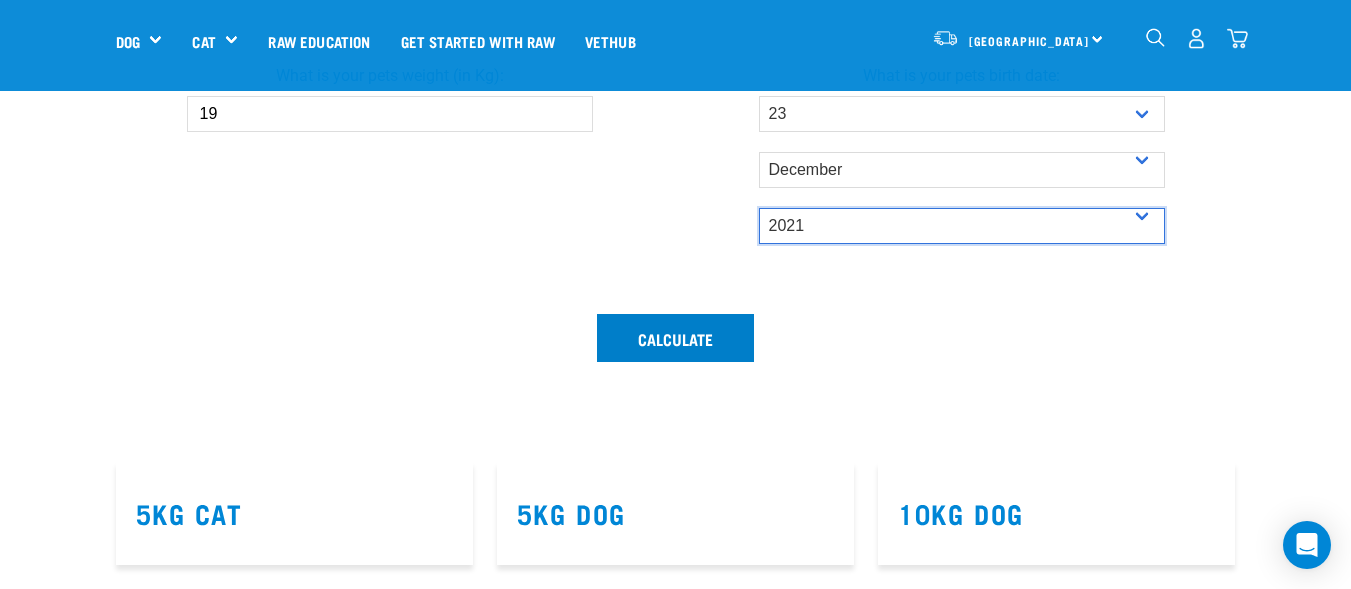 scroll, scrollTop: 752, scrollLeft: 0, axis: vertical 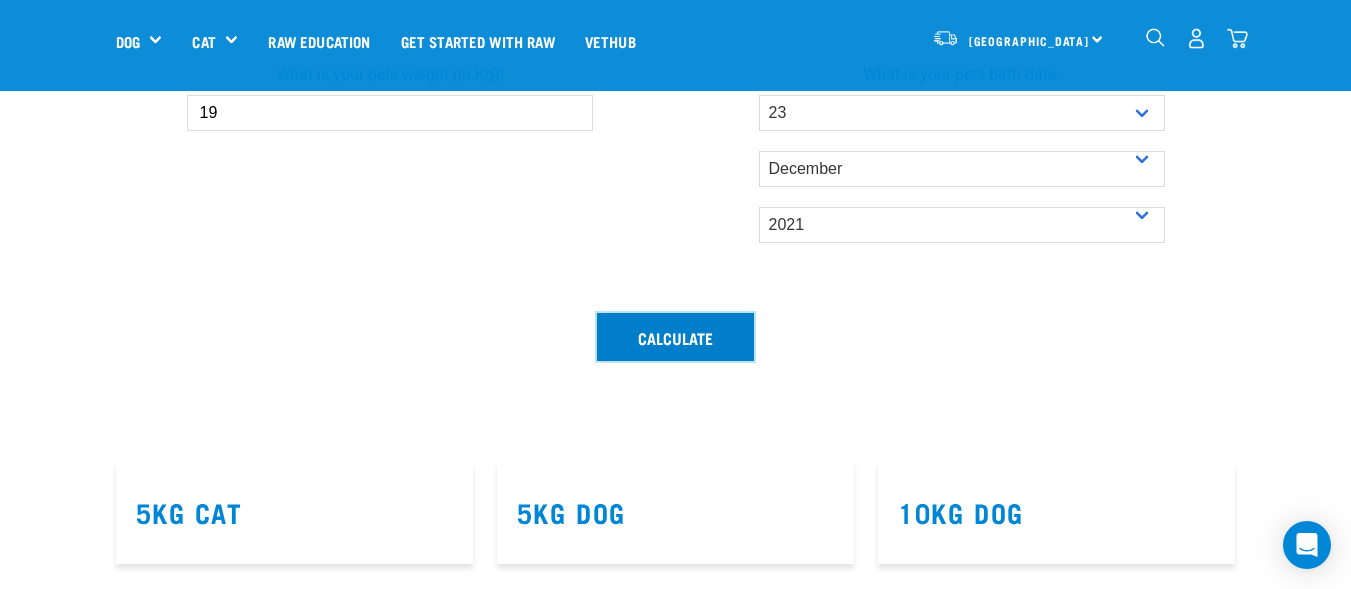 click on "Calculate" at bounding box center [675, 337] 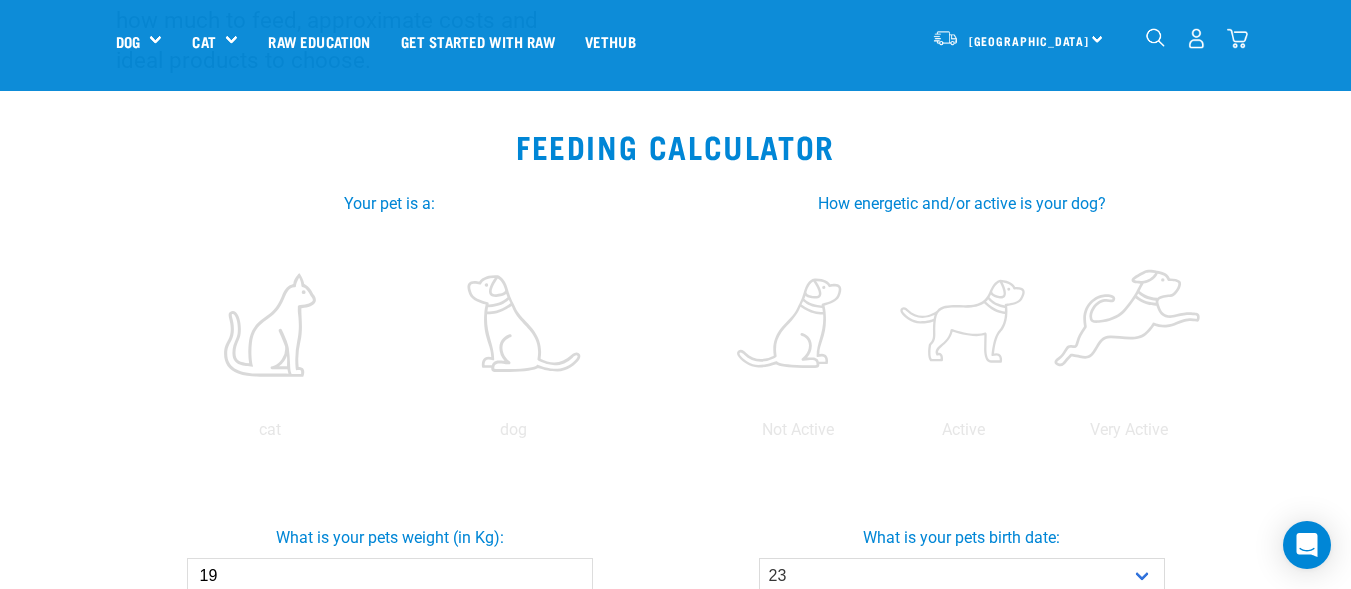 scroll, scrollTop: 286, scrollLeft: 0, axis: vertical 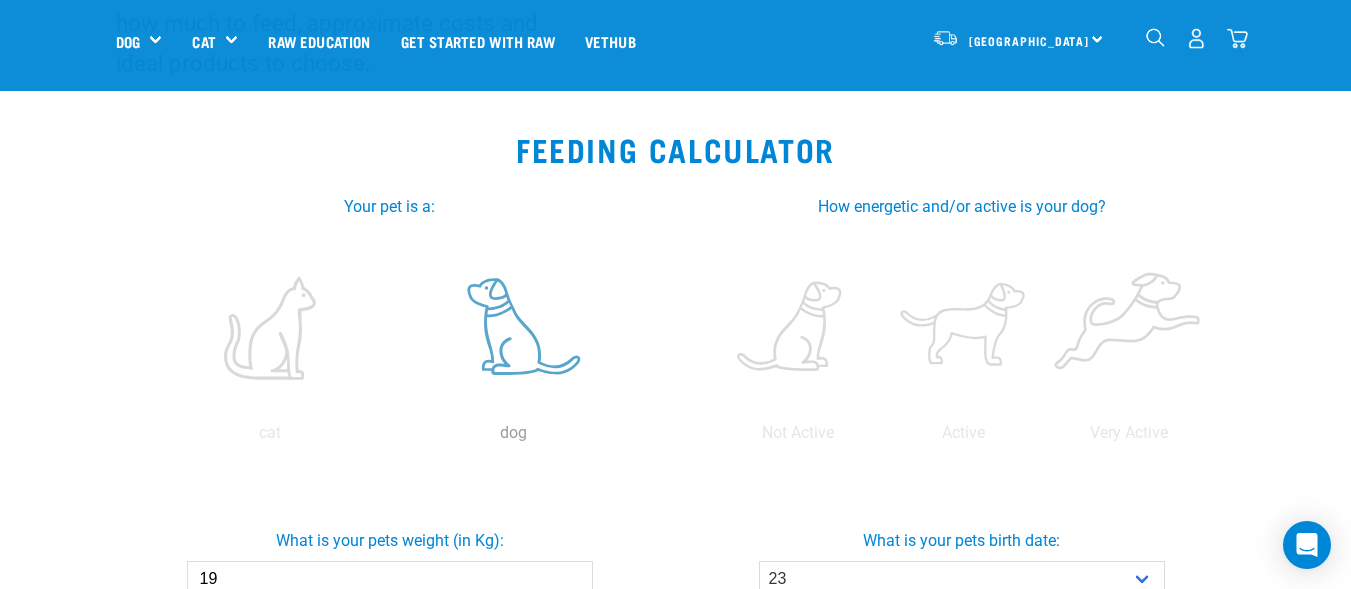 click at bounding box center (514, 328) 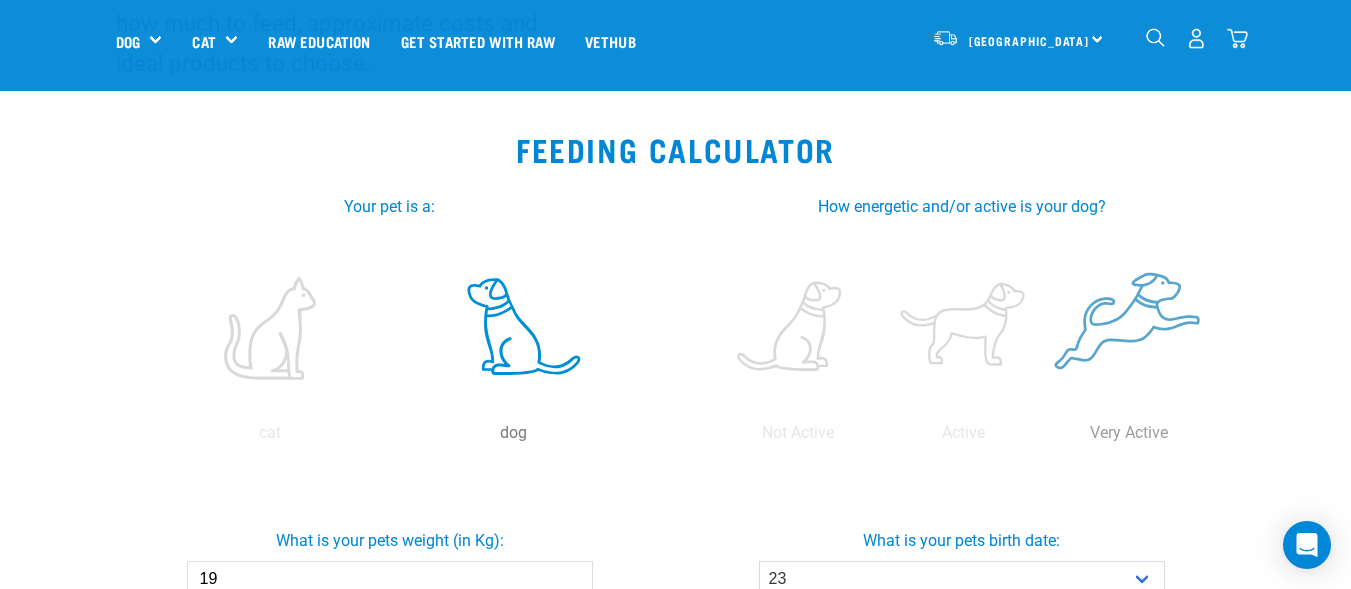 click at bounding box center (1128, 328) 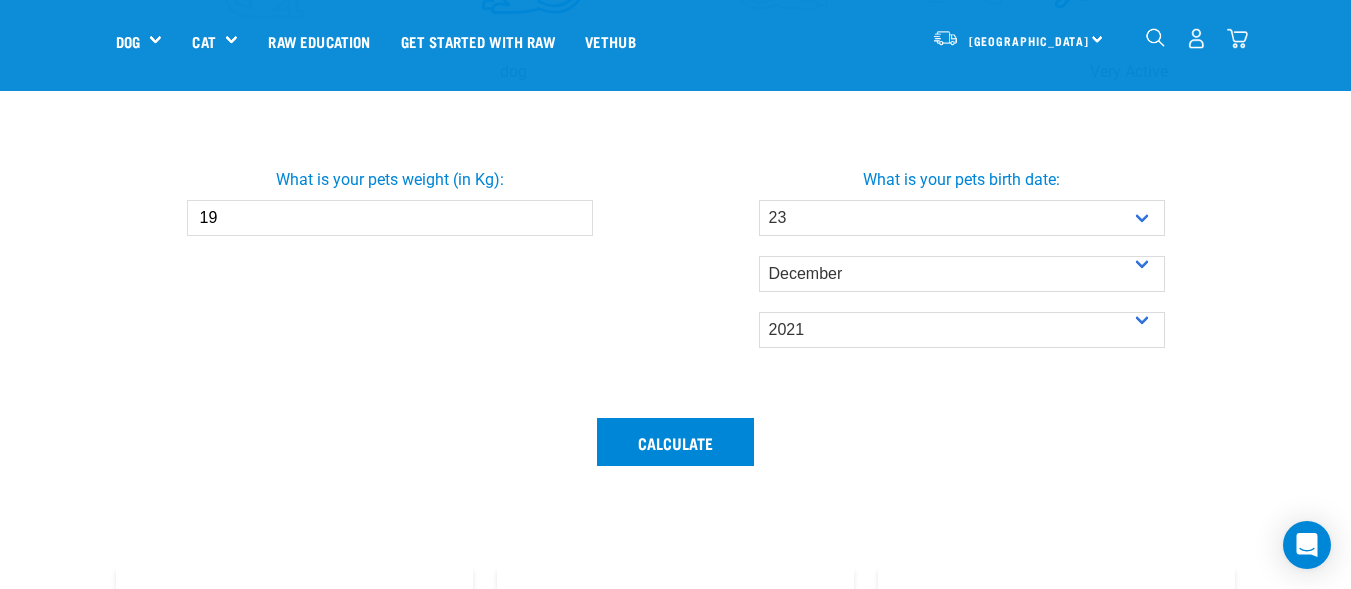 scroll, scrollTop: 651, scrollLeft: 0, axis: vertical 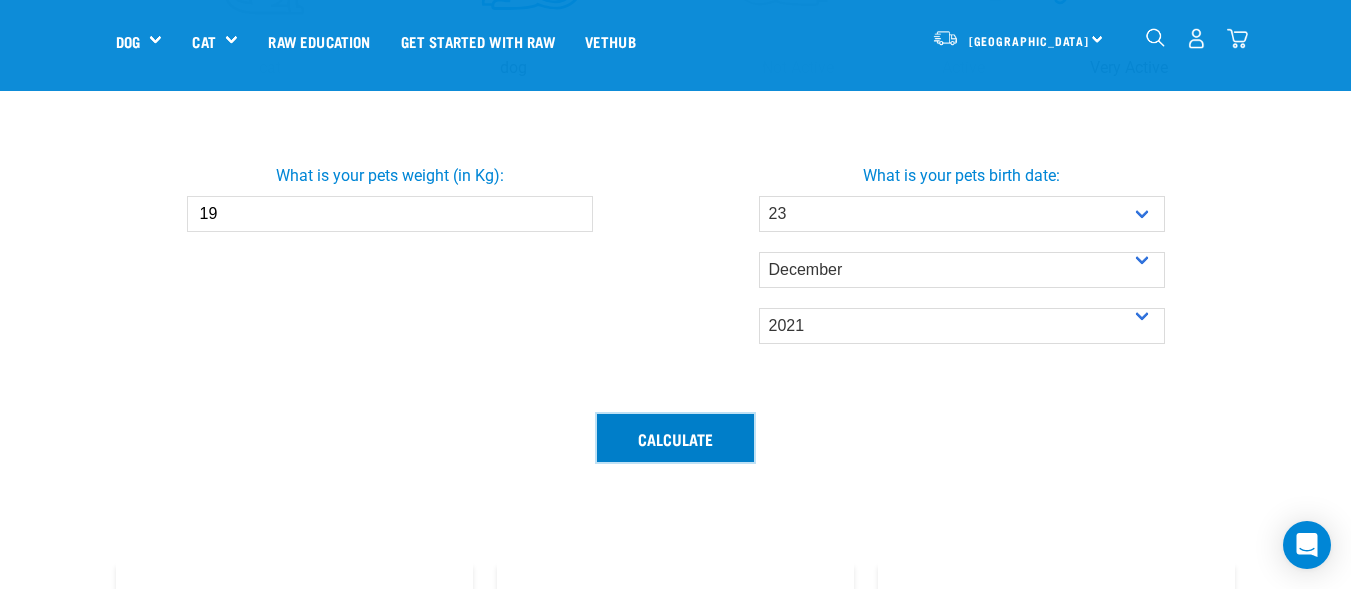 click on "Calculate" at bounding box center [675, 438] 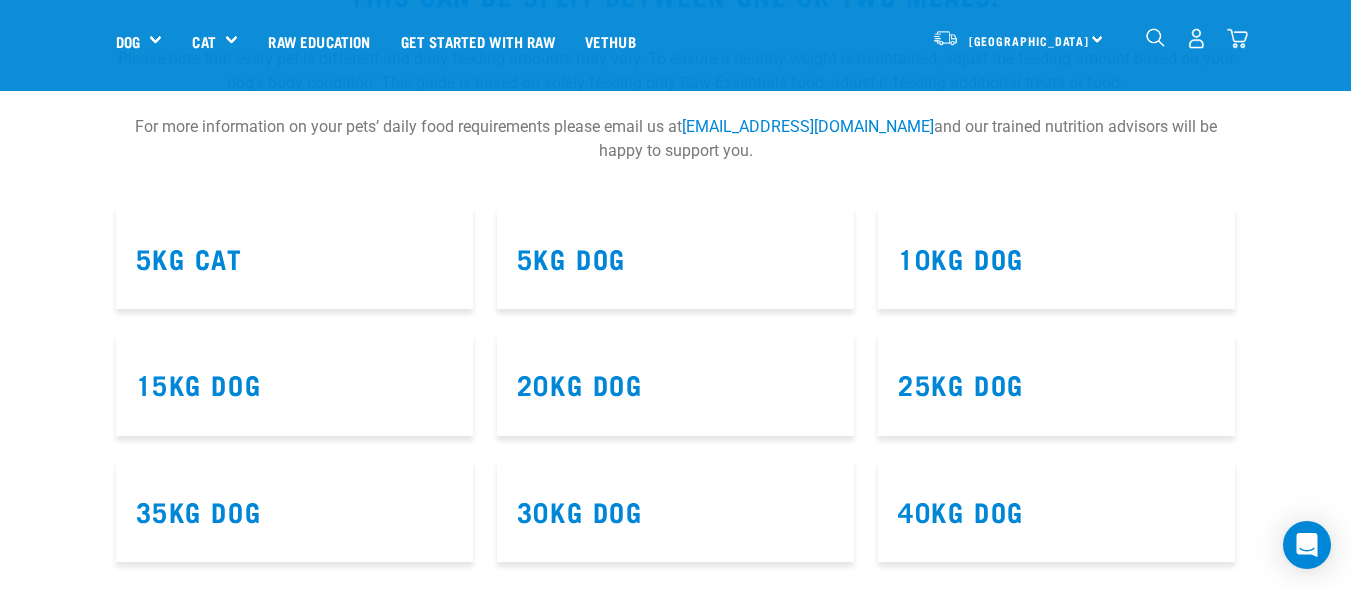 scroll, scrollTop: 1198, scrollLeft: 0, axis: vertical 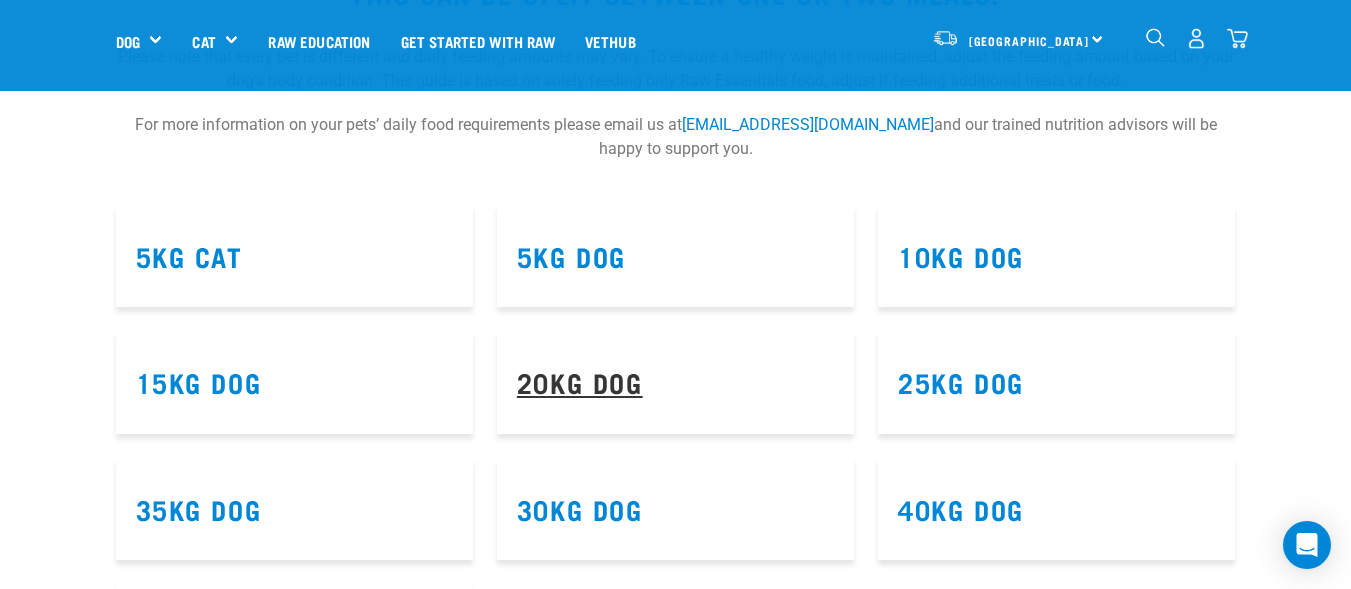 click on "20kg Dog" at bounding box center (580, 381) 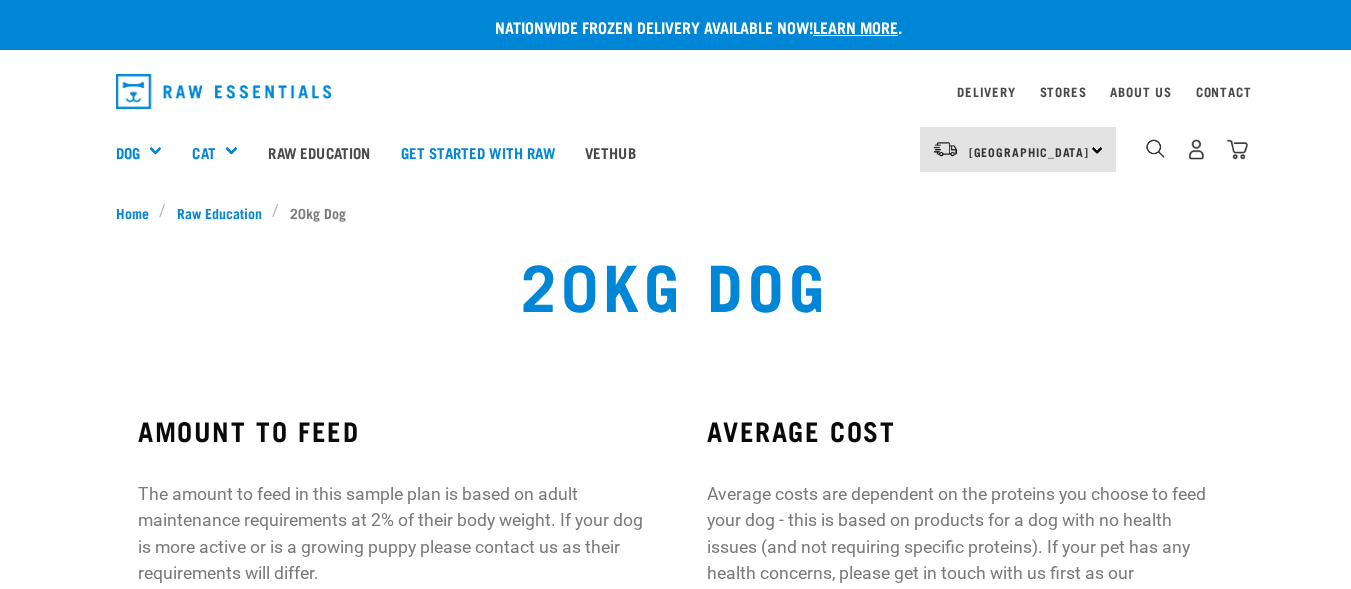 scroll, scrollTop: 0, scrollLeft: 0, axis: both 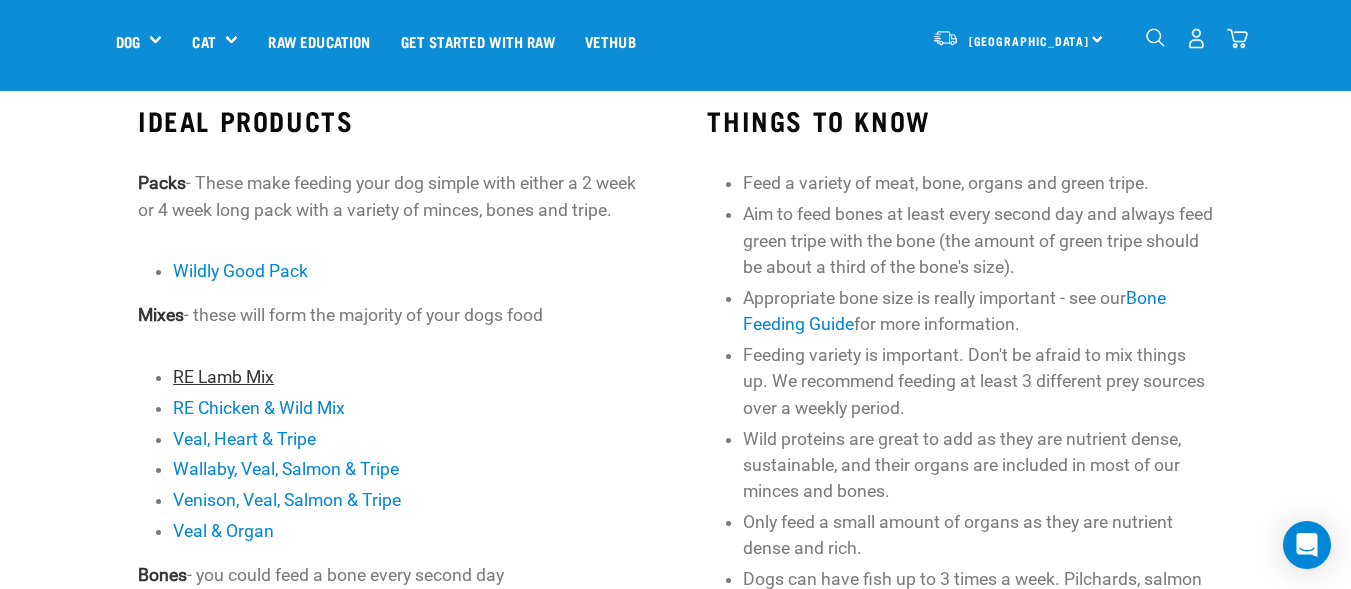click on "RE Lamb Mix" at bounding box center [223, 377] 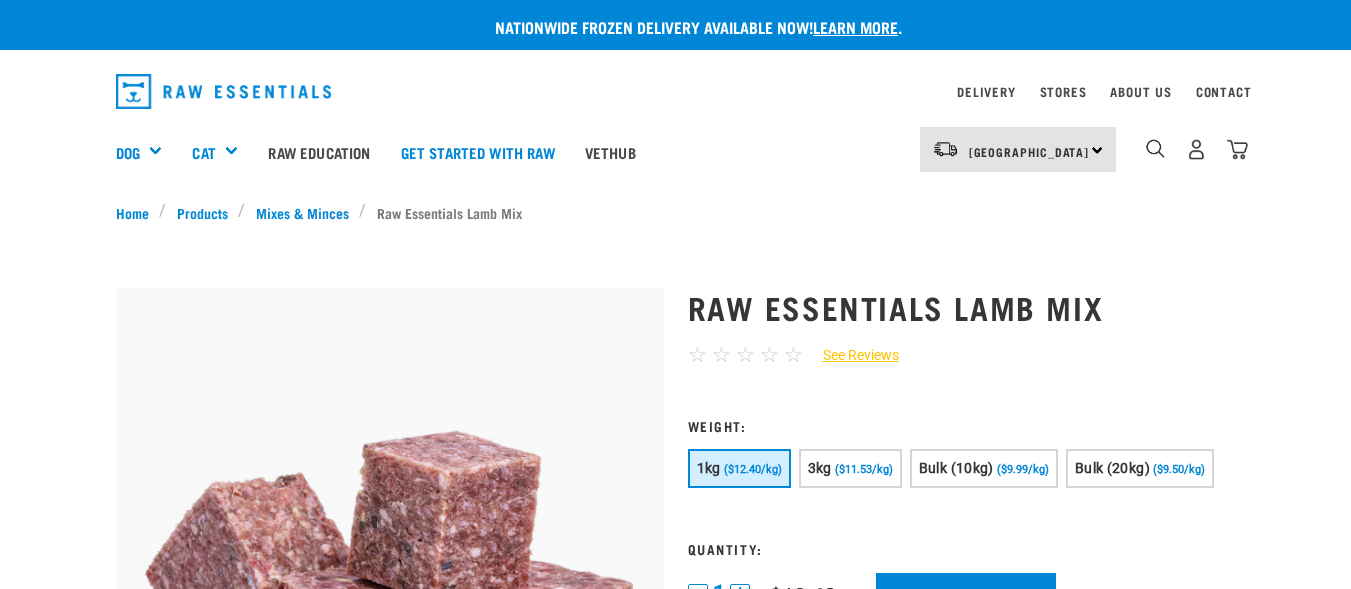 scroll, scrollTop: 0, scrollLeft: 0, axis: both 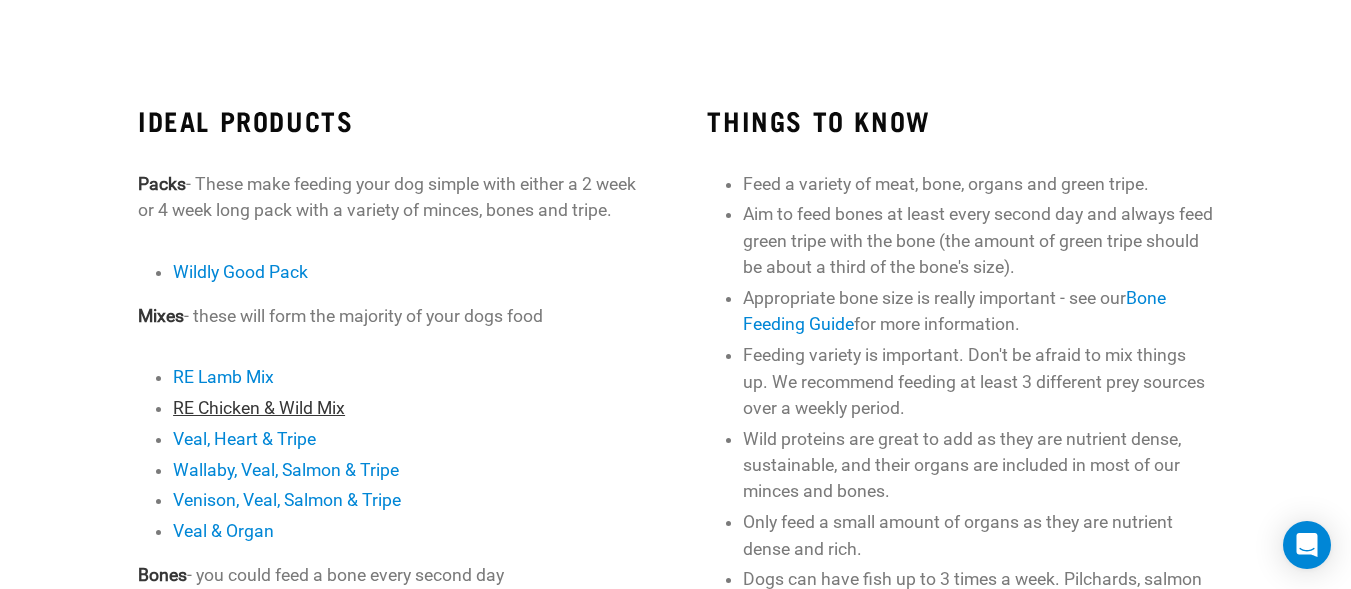 click on "RE Chicken & Wild Mix" at bounding box center [259, 408] 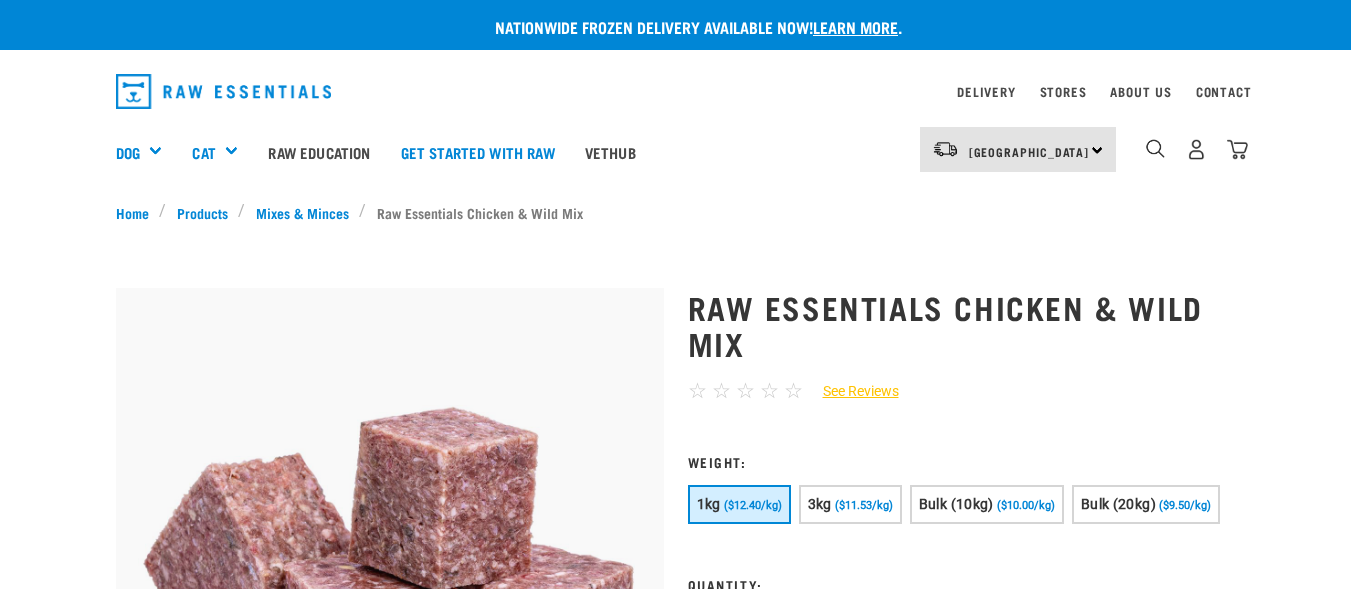 scroll, scrollTop: 0, scrollLeft: 0, axis: both 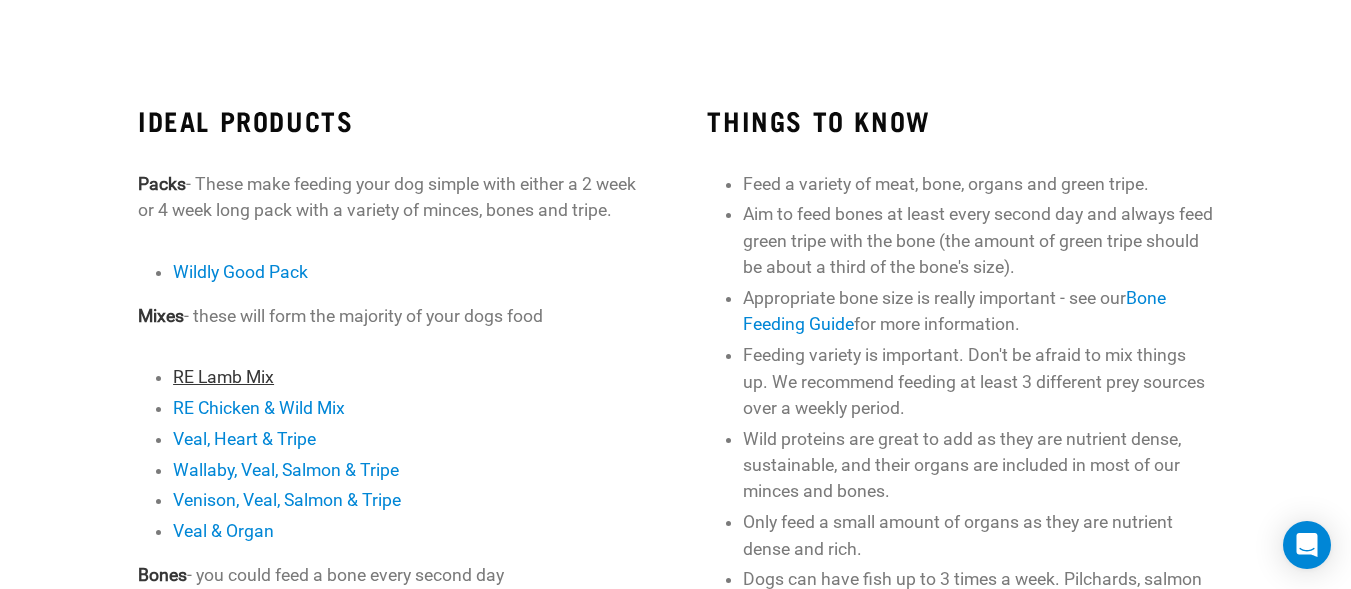 click on "RE Lamb Mix" at bounding box center (223, 377) 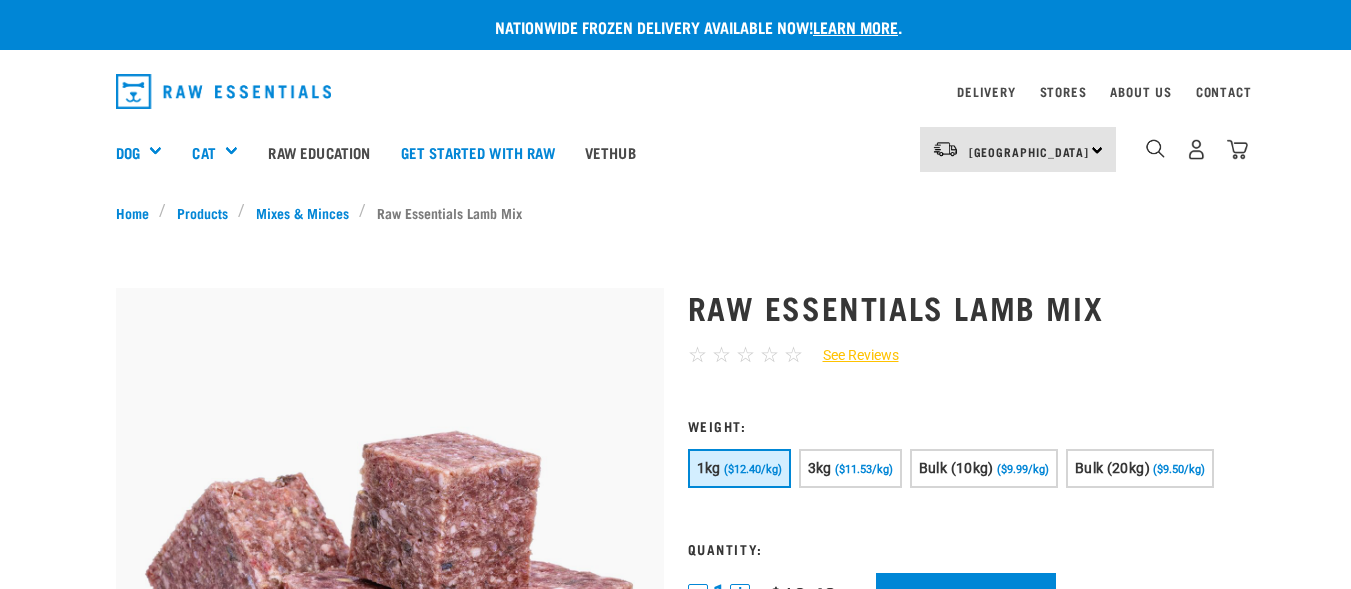 scroll, scrollTop: 0, scrollLeft: 0, axis: both 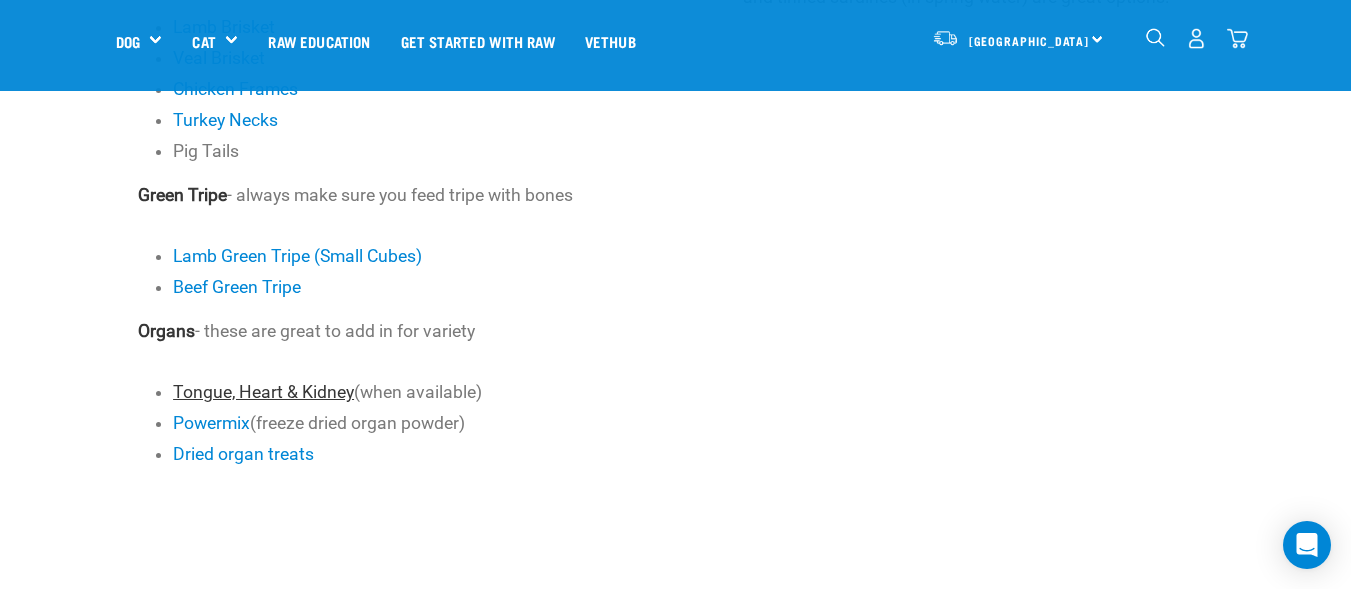 click on "Tongue, Heart & Kidney" at bounding box center (263, 392) 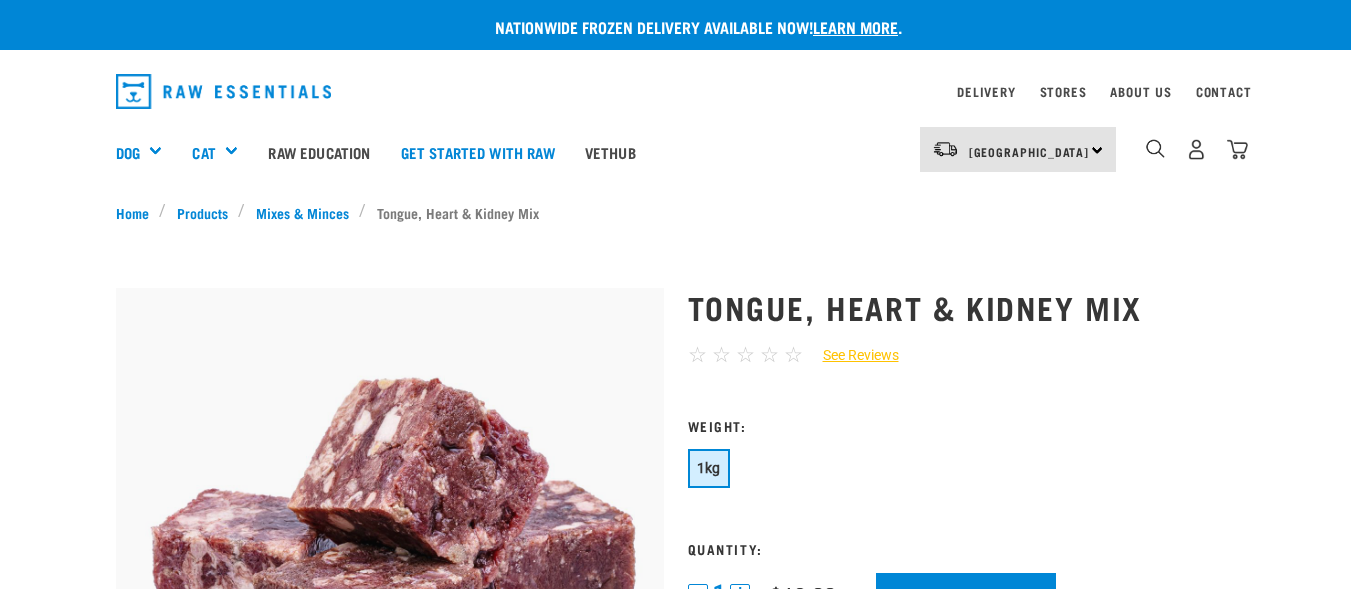 scroll, scrollTop: 0, scrollLeft: 0, axis: both 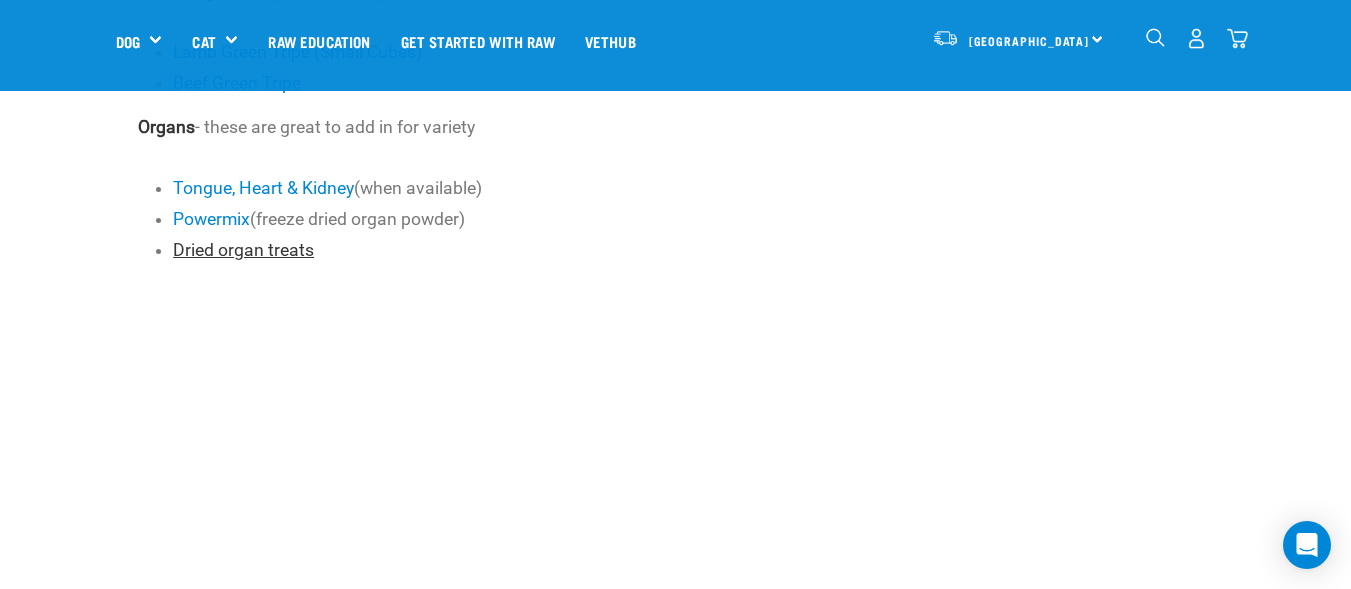 click on "Dried organ treats" at bounding box center (243, 250) 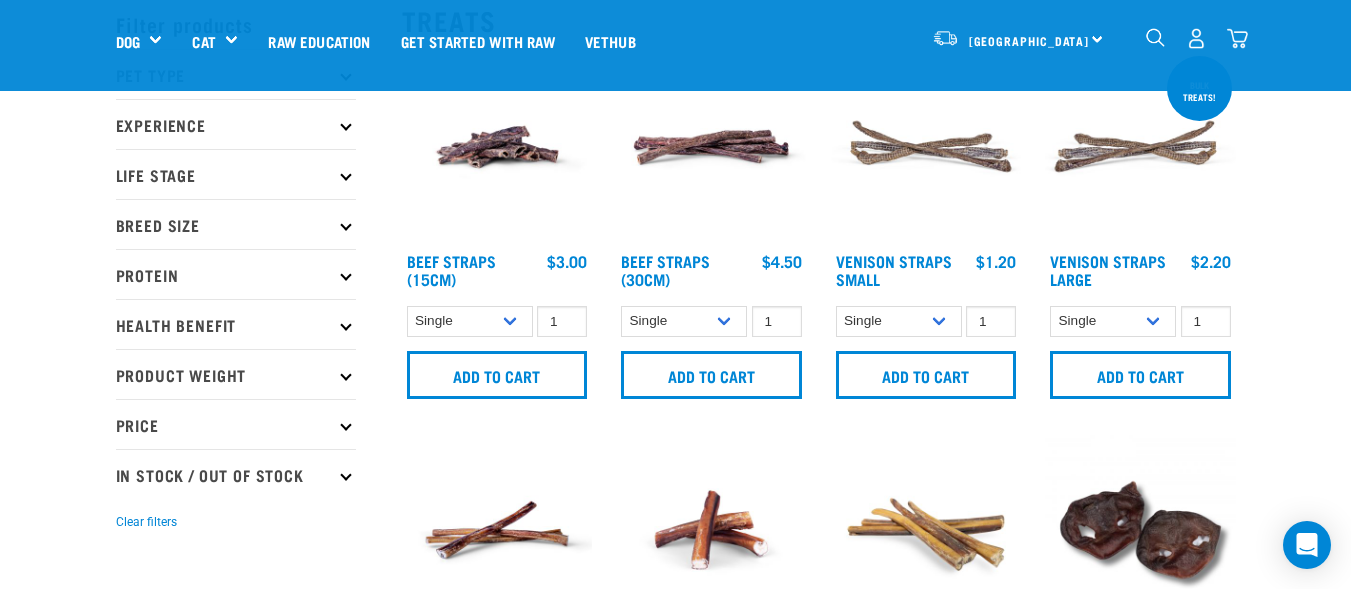 scroll, scrollTop: 138, scrollLeft: 0, axis: vertical 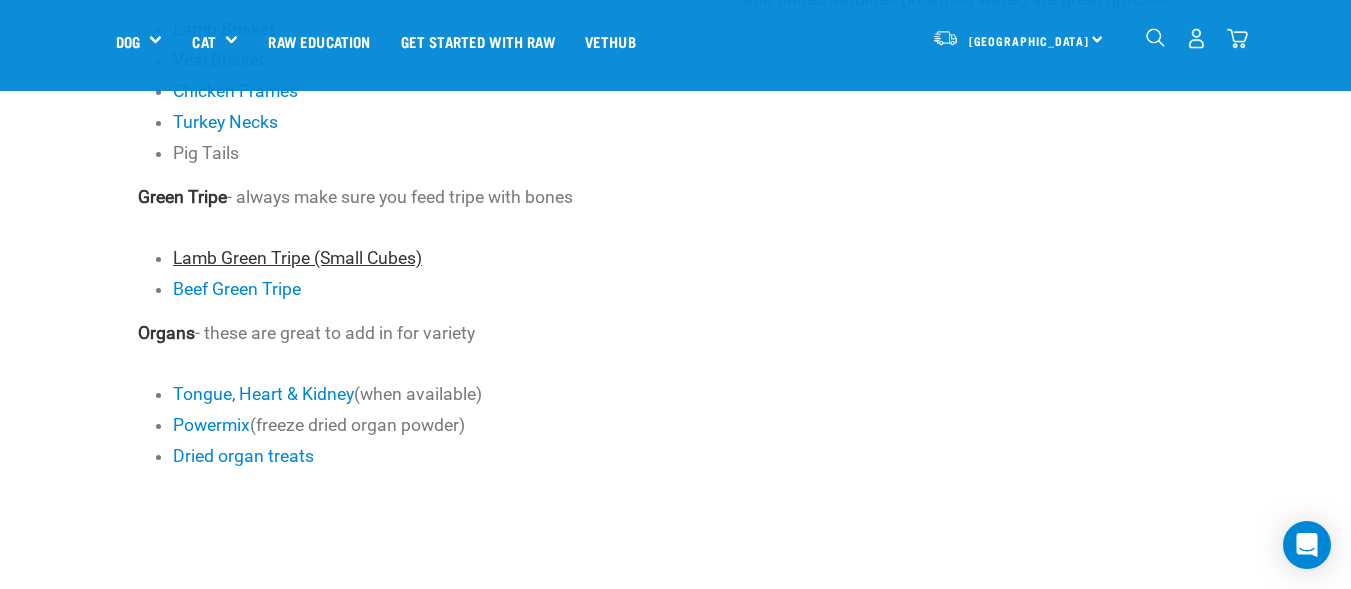 click on "Lamb Green Tripe (Small Cubes)" at bounding box center (297, 258) 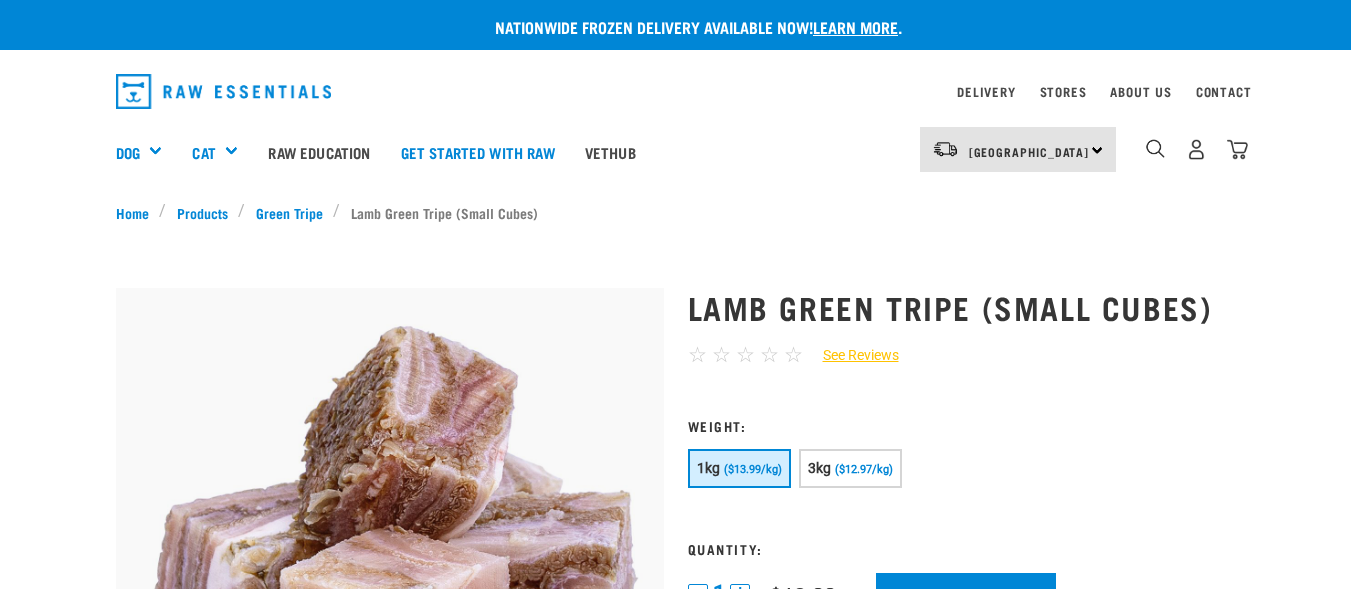 scroll, scrollTop: 0, scrollLeft: 0, axis: both 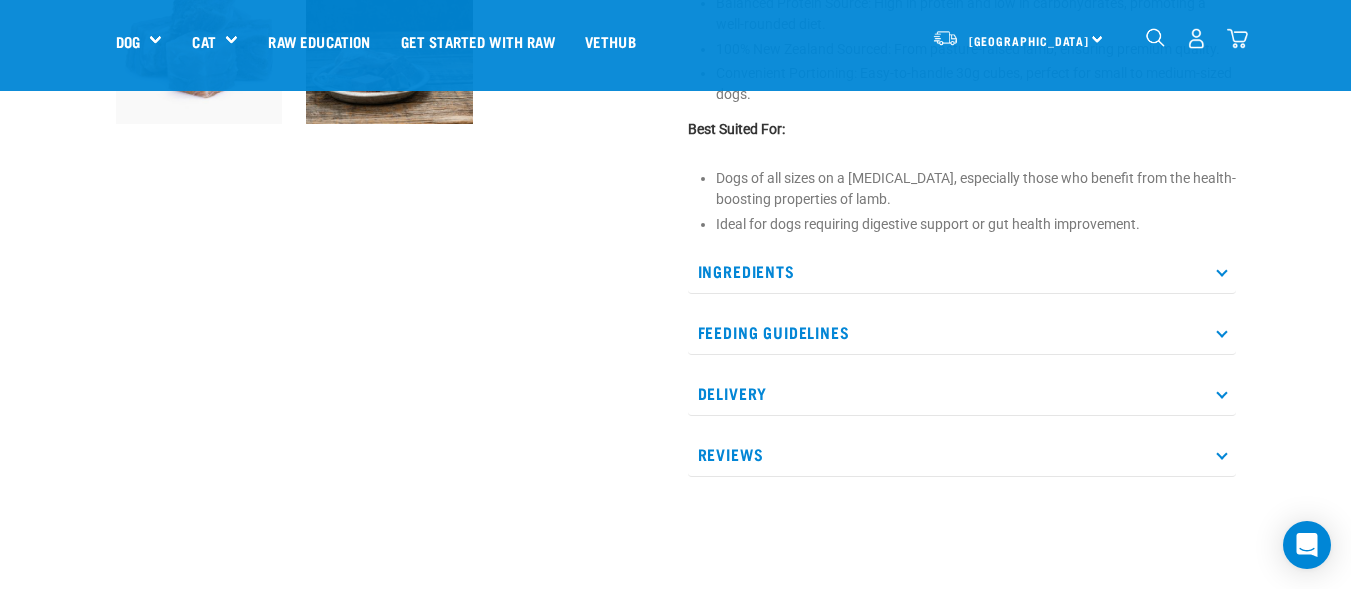 click on "Feeding Guidelines" at bounding box center (962, 332) 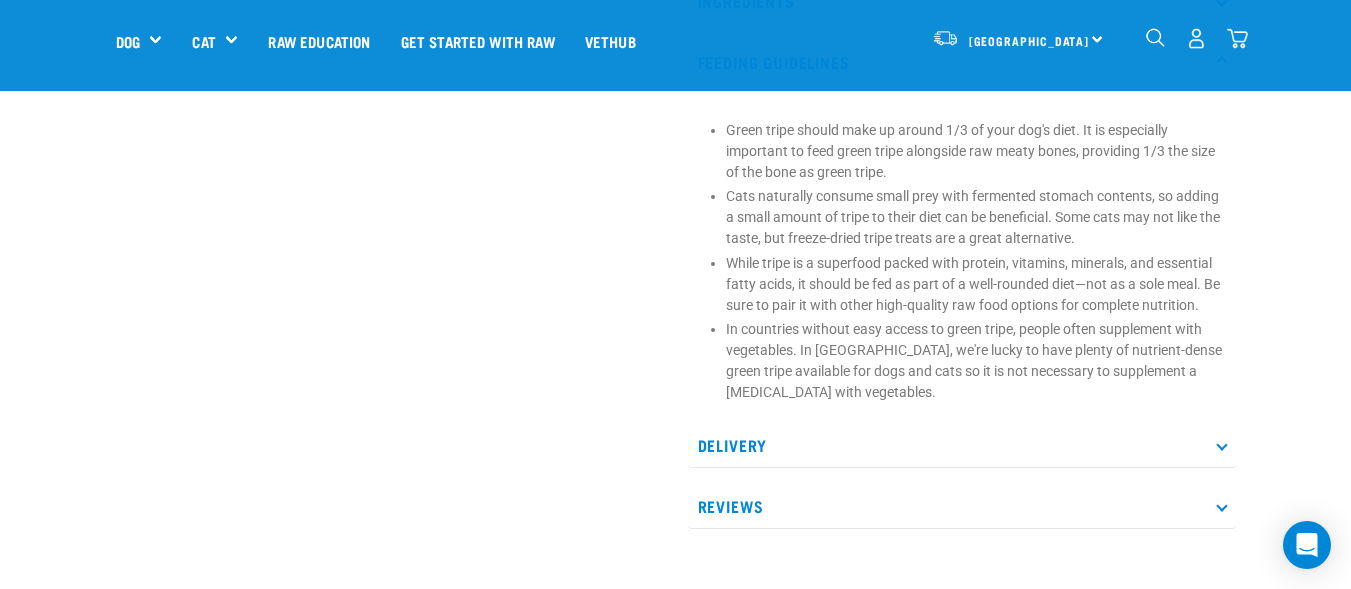 scroll, scrollTop: 1032, scrollLeft: 0, axis: vertical 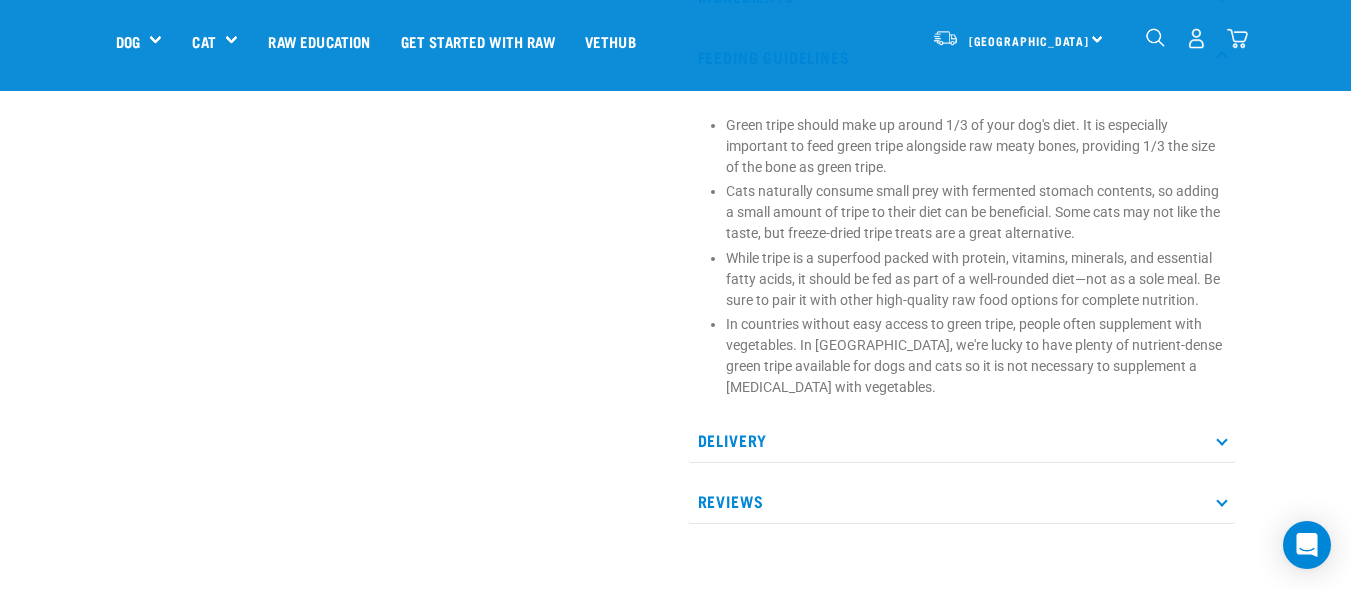 click on "Delivery" at bounding box center (962, 440) 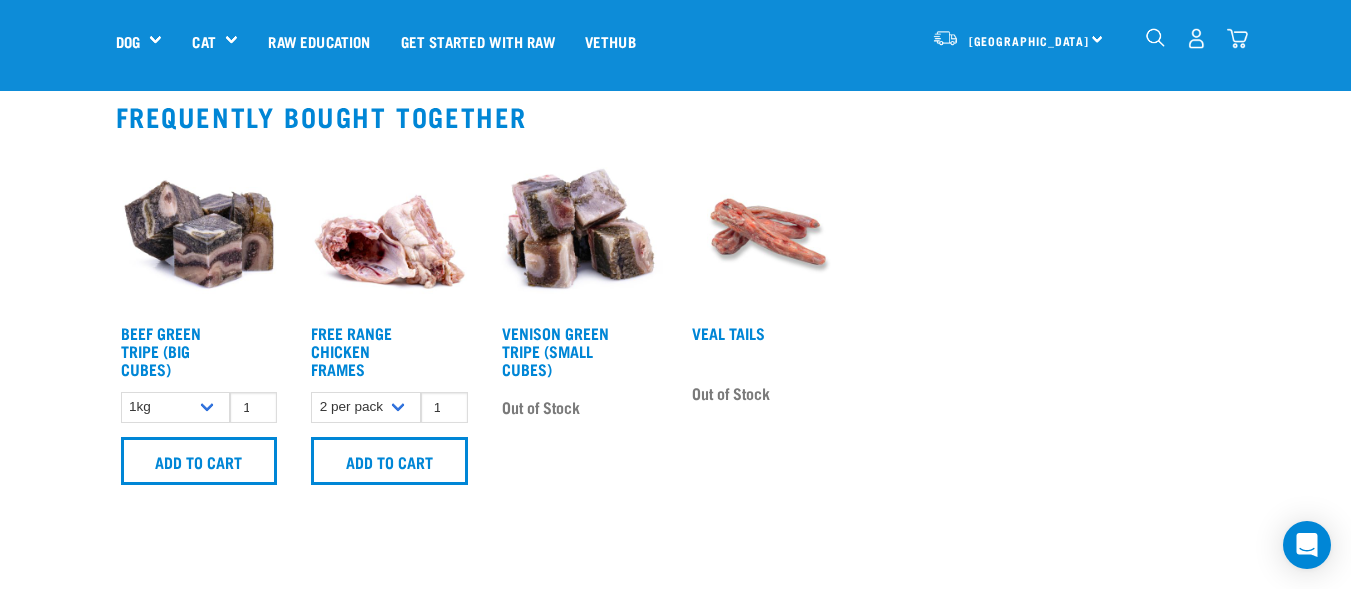 scroll, scrollTop: 2344, scrollLeft: 0, axis: vertical 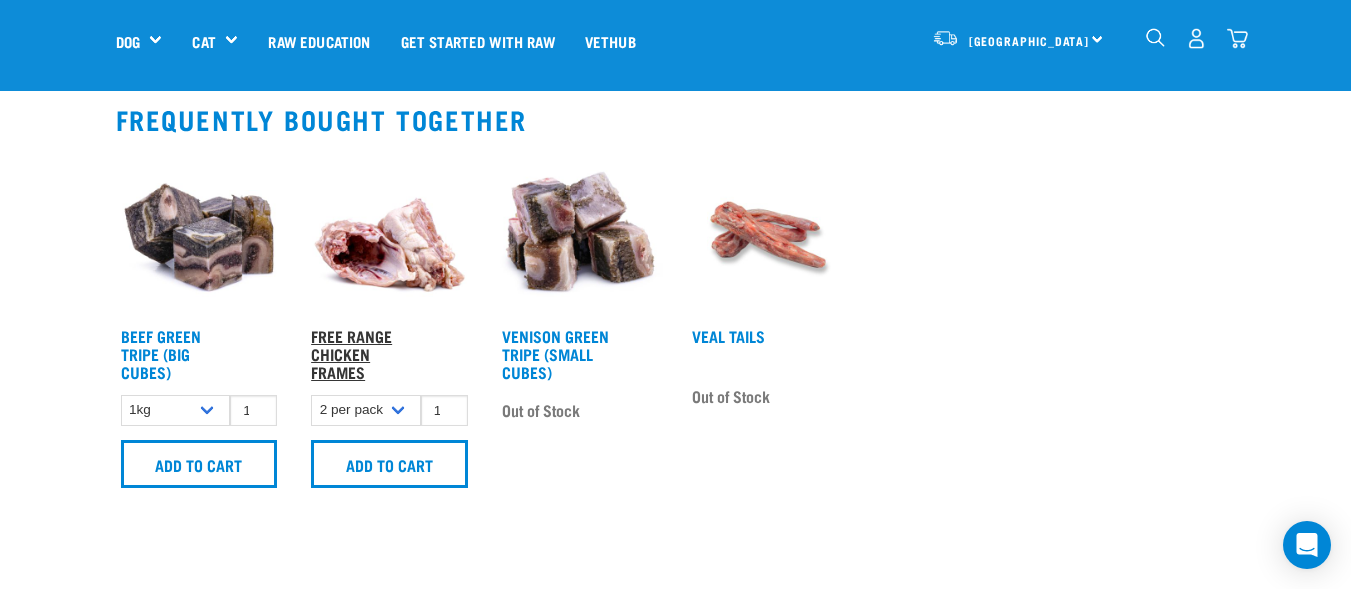 click on "Free Range Chicken Frames" at bounding box center (351, 353) 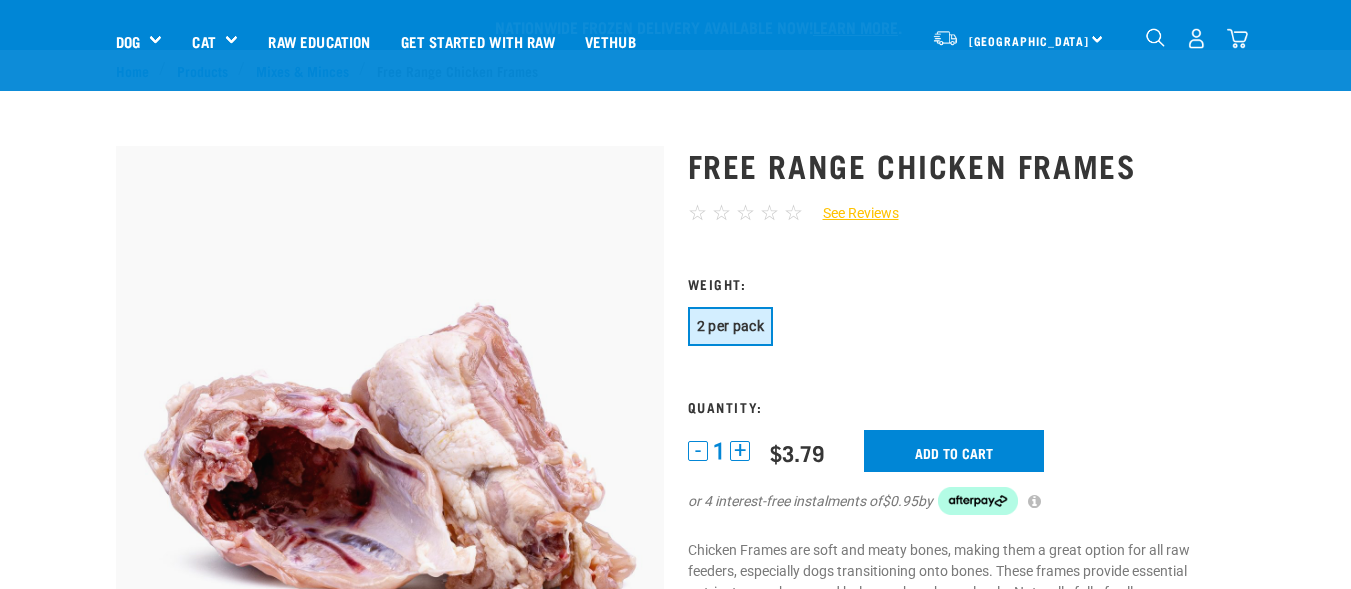 scroll, scrollTop: 227, scrollLeft: 0, axis: vertical 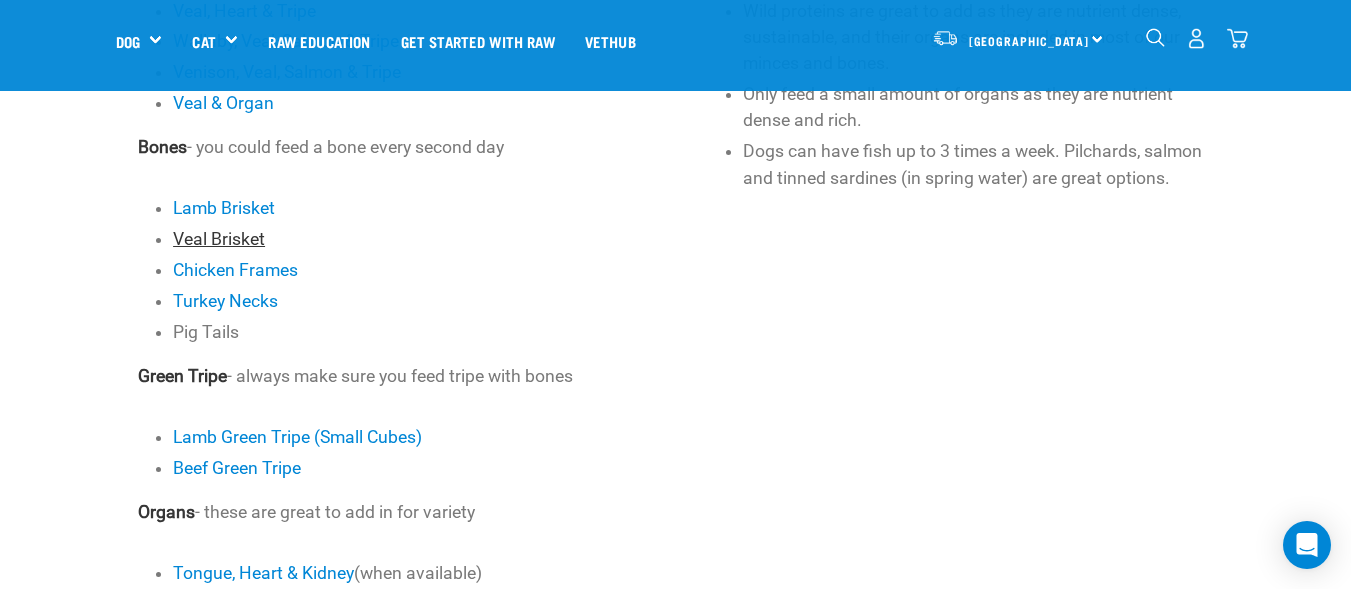 click on "Veal Brisket" at bounding box center (219, 239) 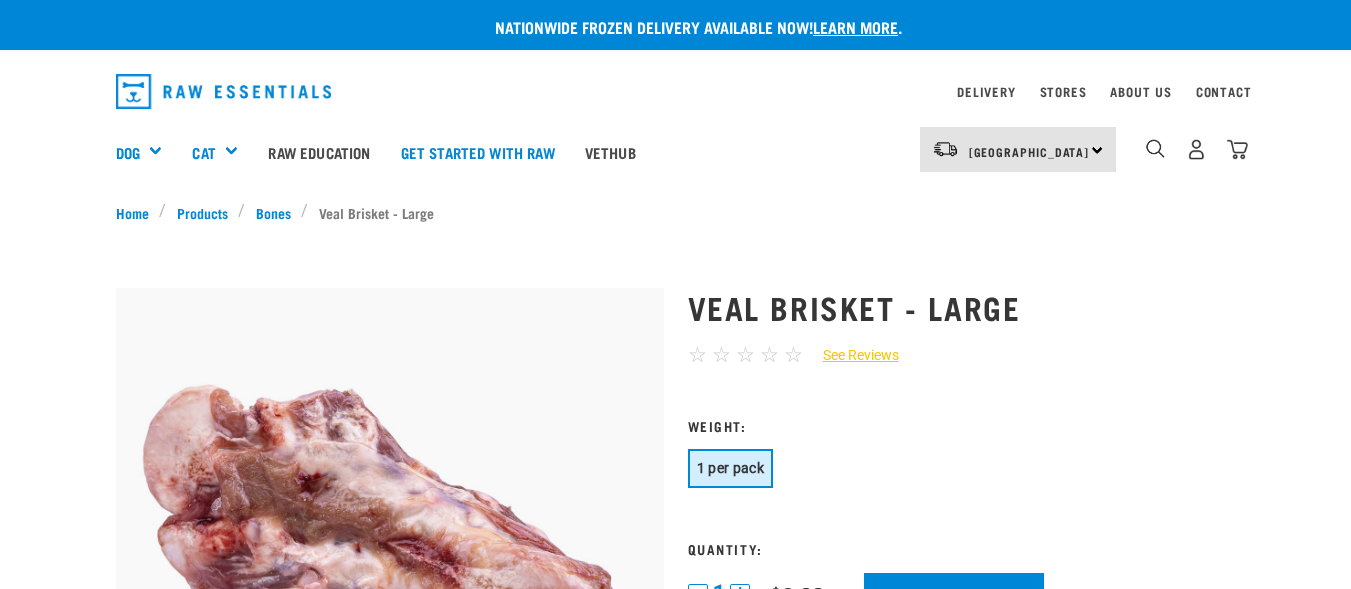scroll, scrollTop: 0, scrollLeft: 0, axis: both 